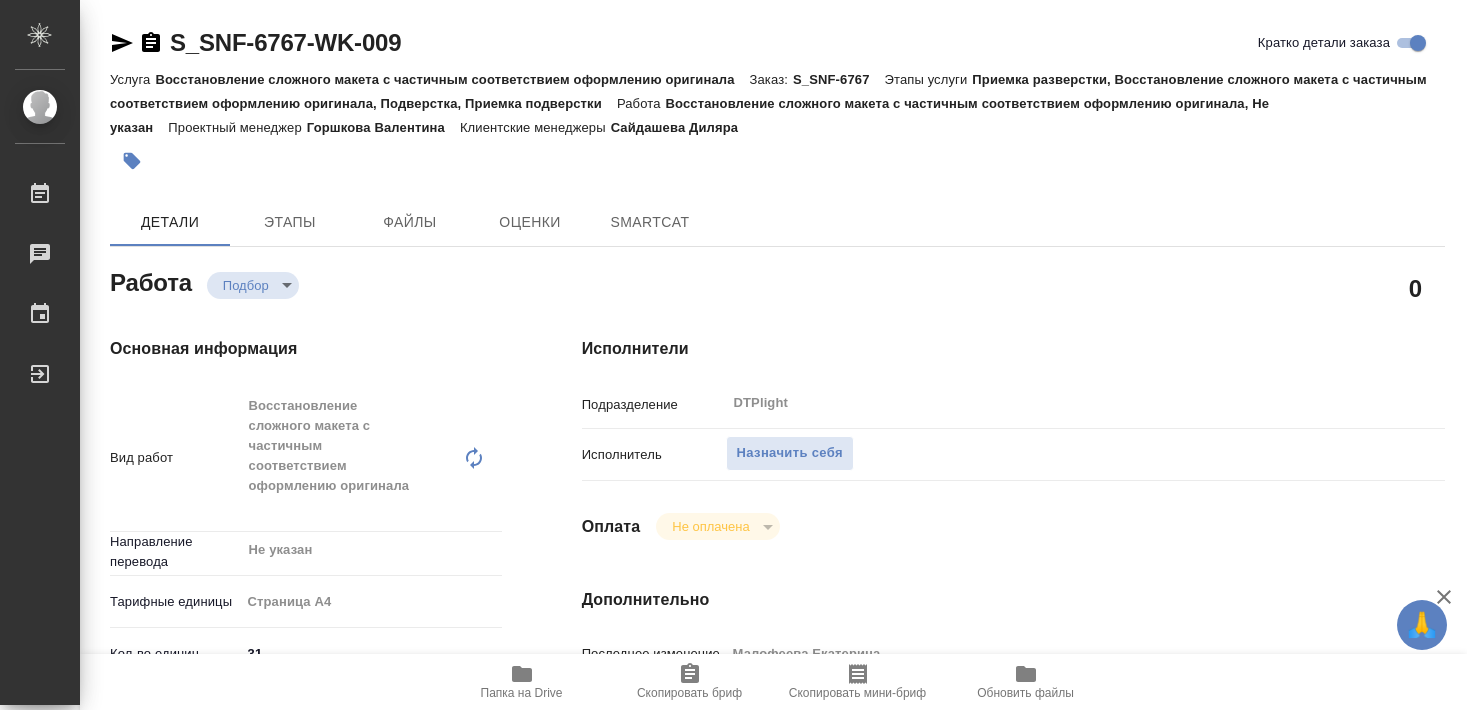 scroll, scrollTop: 0, scrollLeft: 0, axis: both 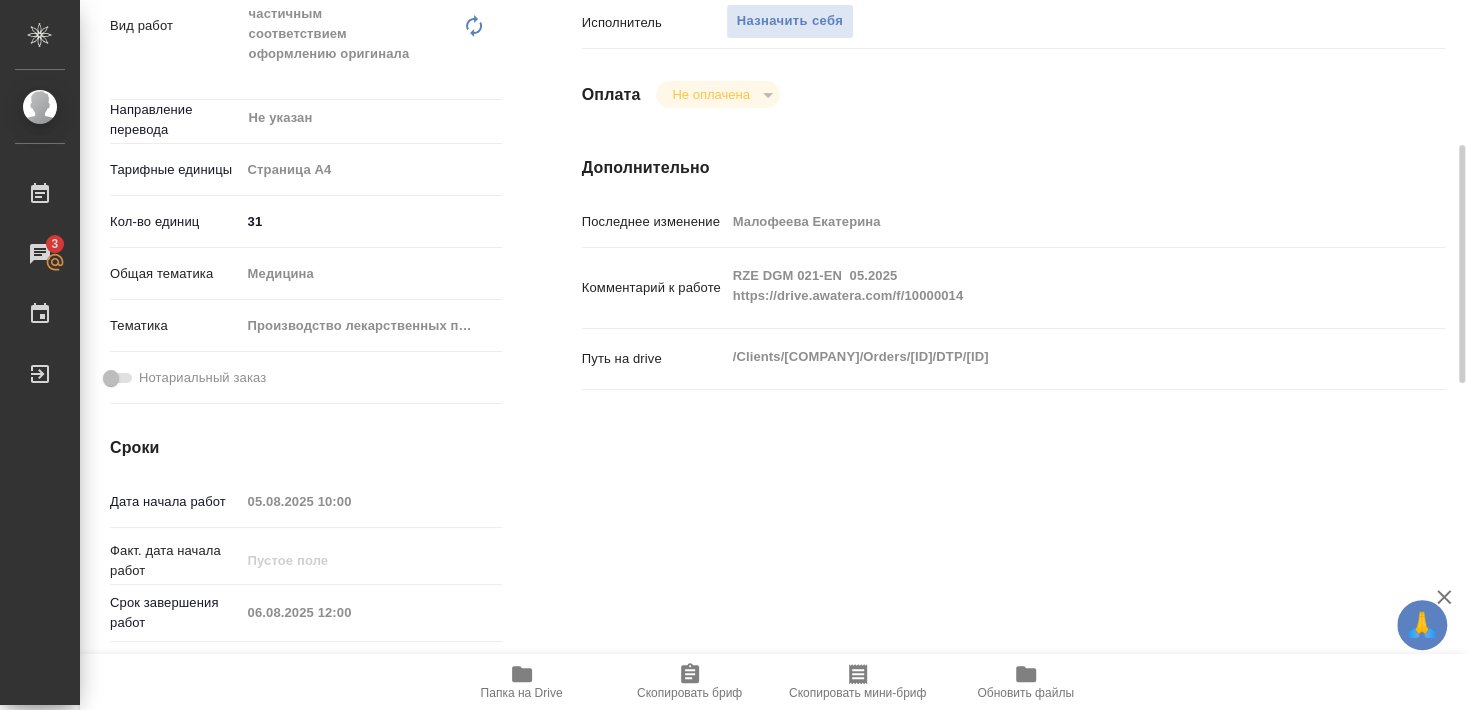 click 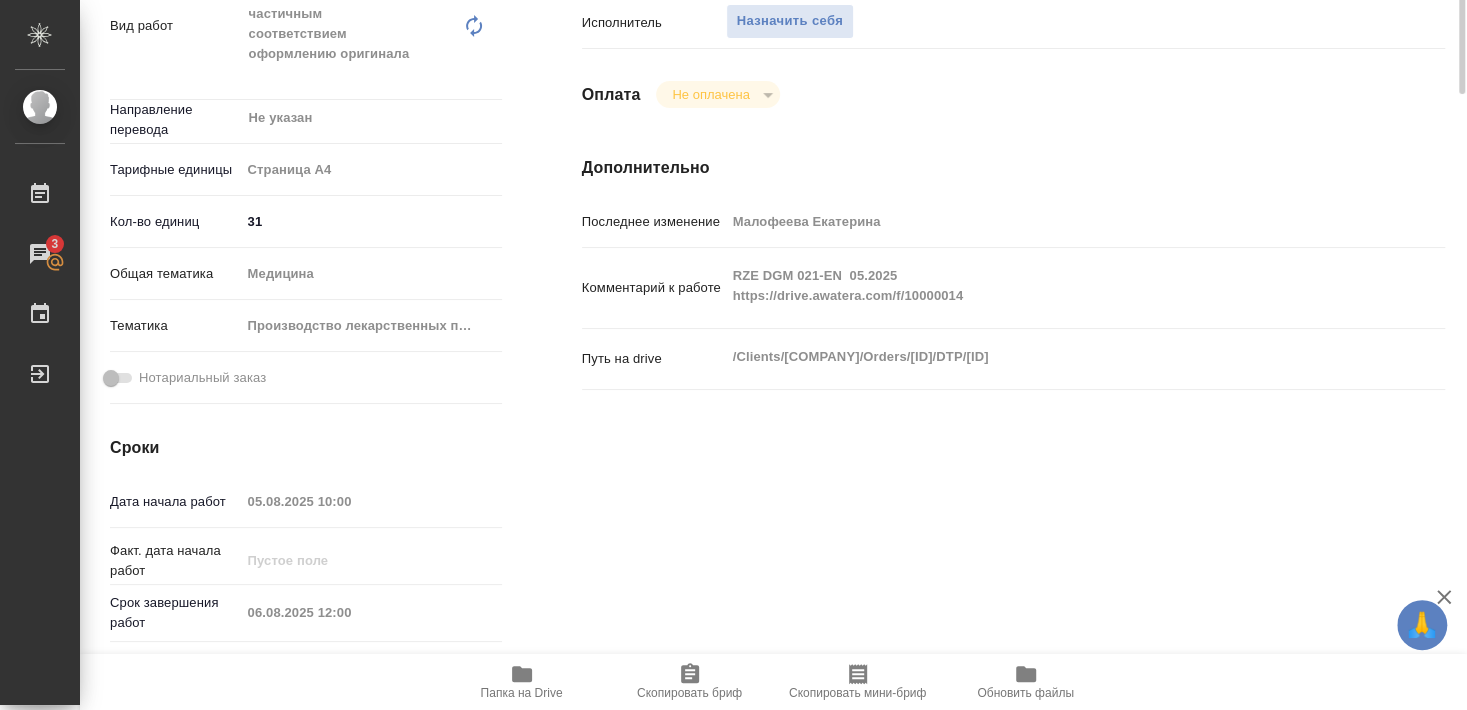 scroll, scrollTop: 108, scrollLeft: 0, axis: vertical 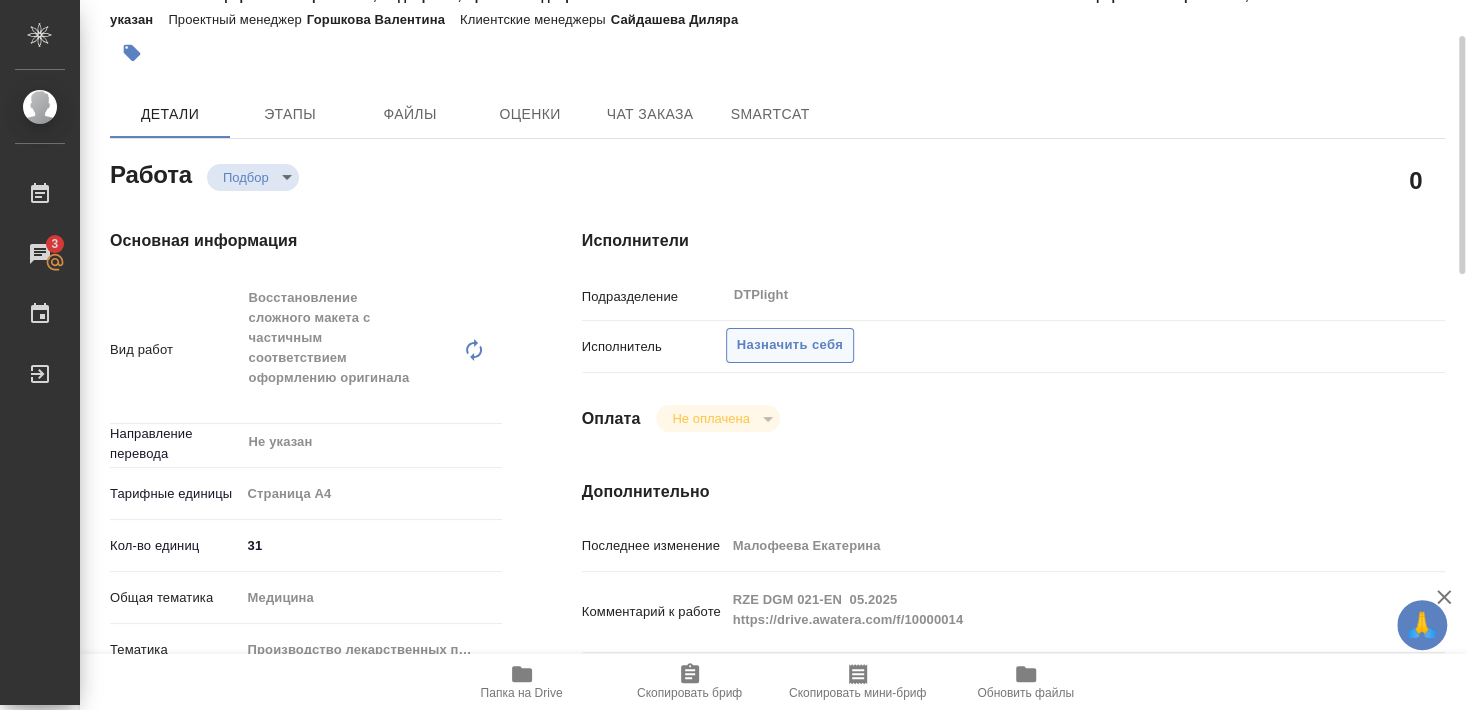 click on "Назначить себя" at bounding box center [790, 345] 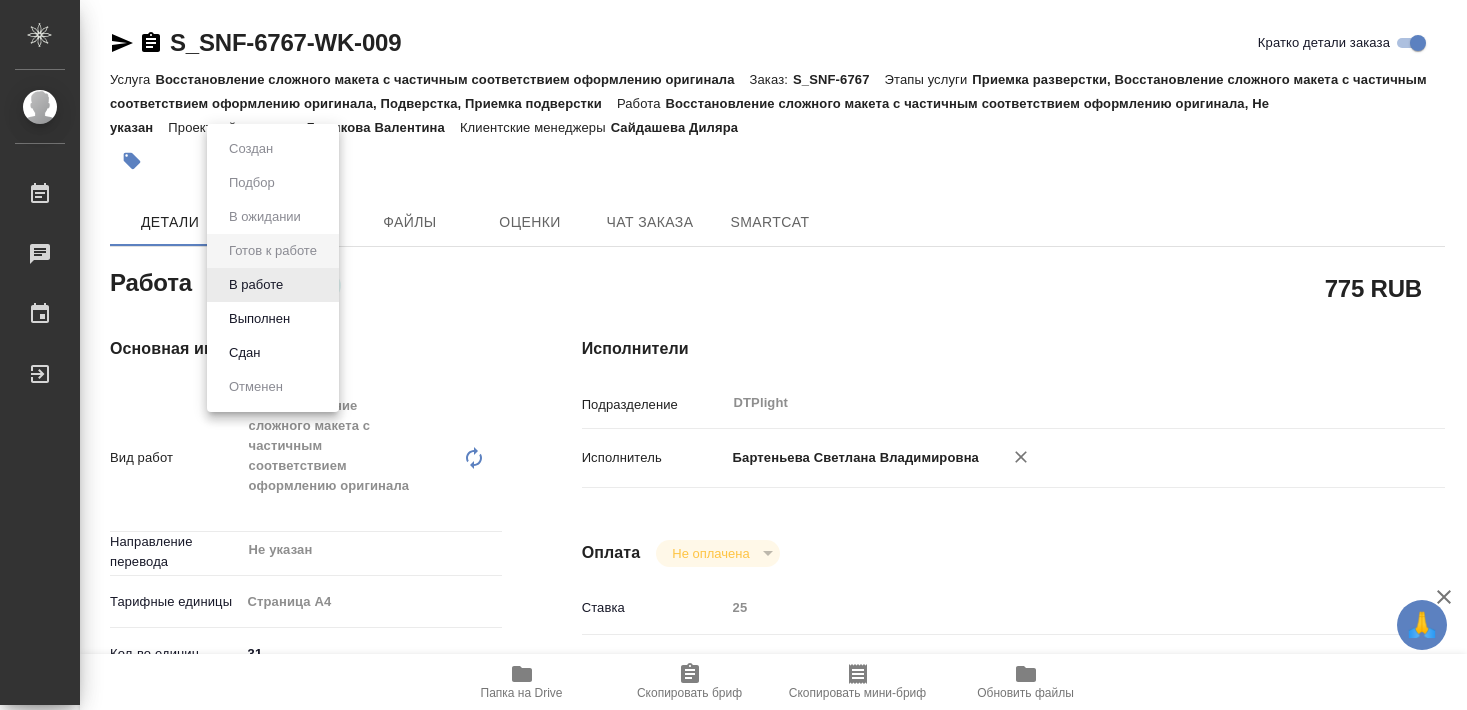 scroll, scrollTop: 0, scrollLeft: 0, axis: both 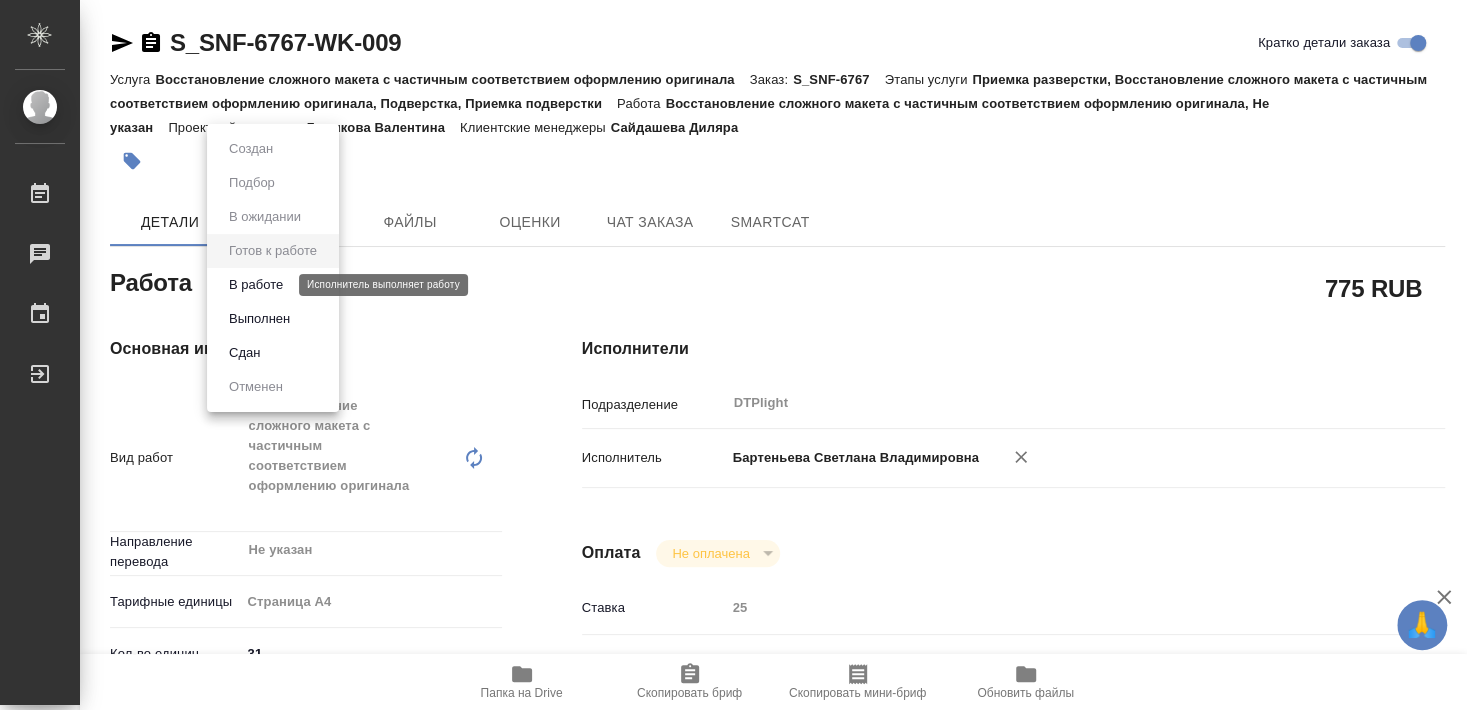 click on "В работе" at bounding box center [256, 285] 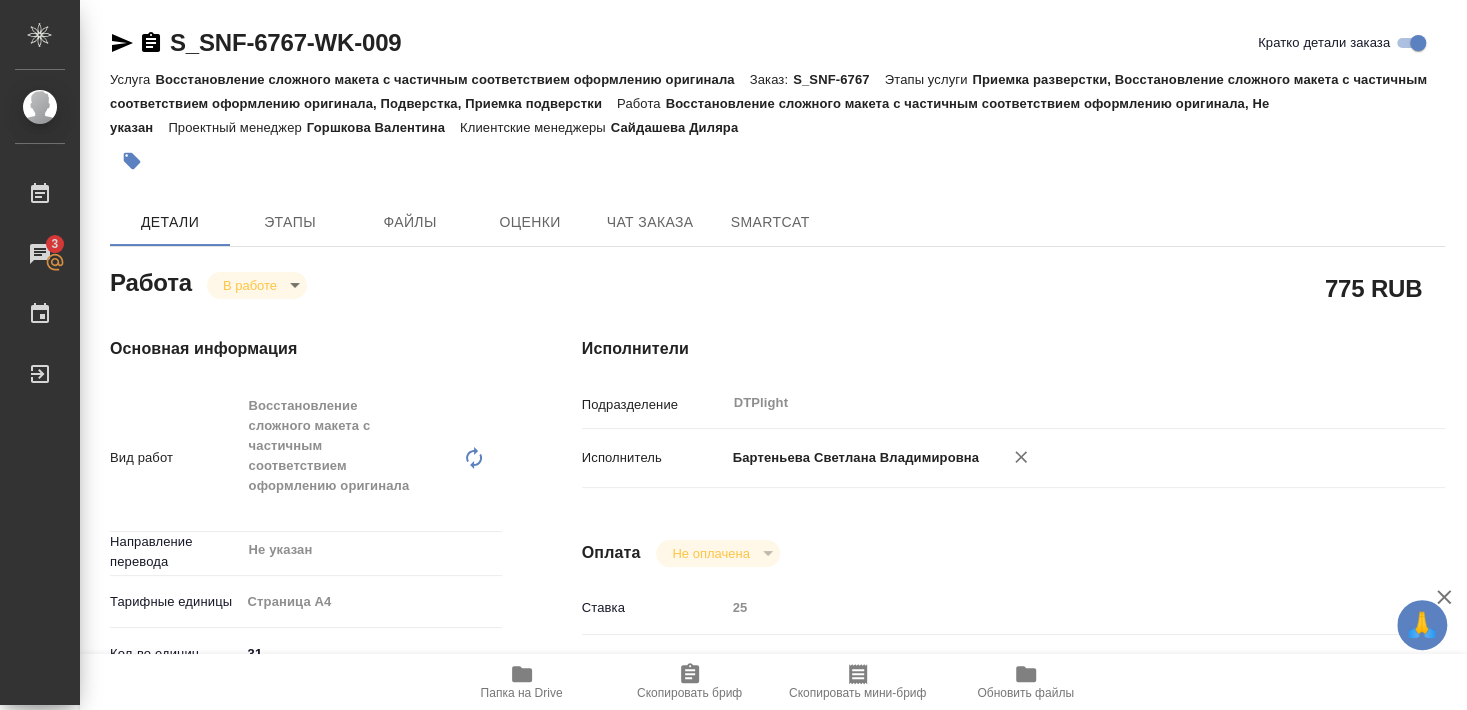 type on "x" 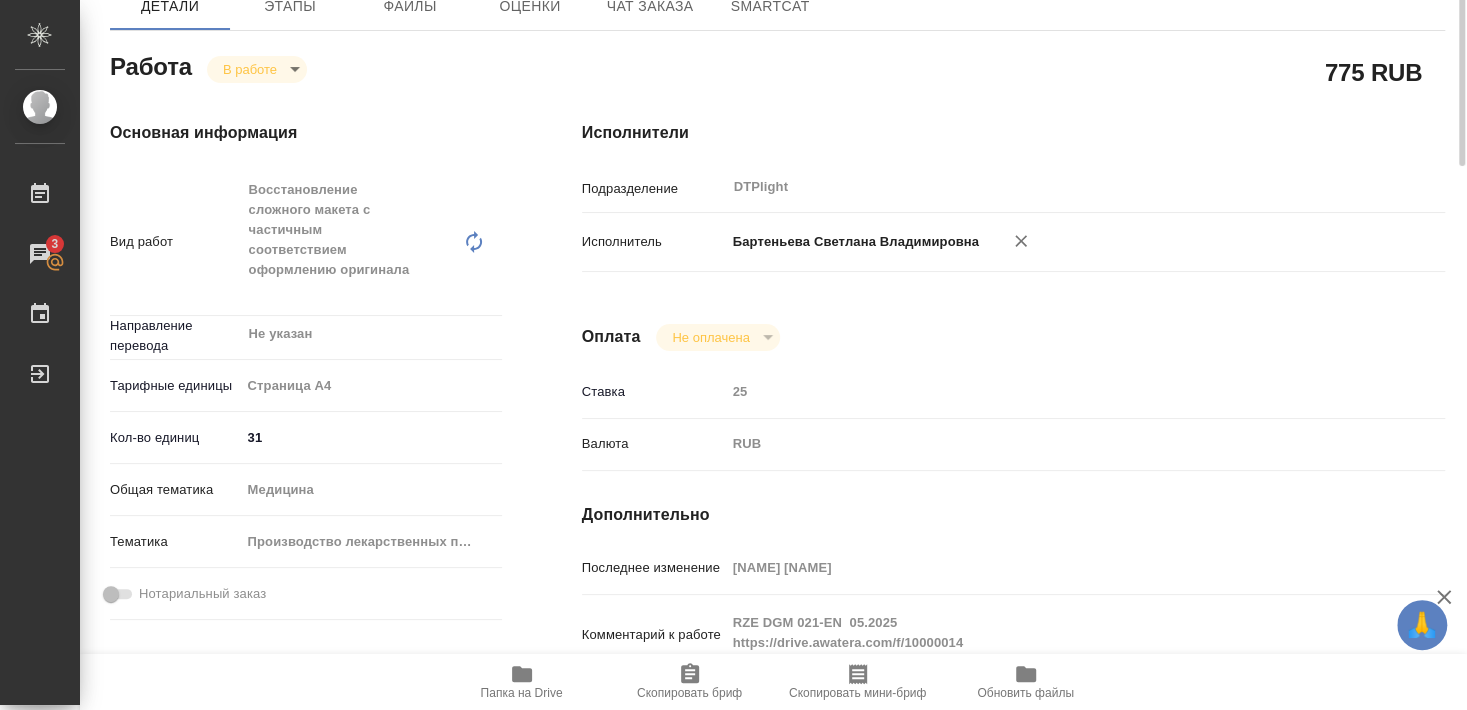scroll, scrollTop: 108, scrollLeft: 0, axis: vertical 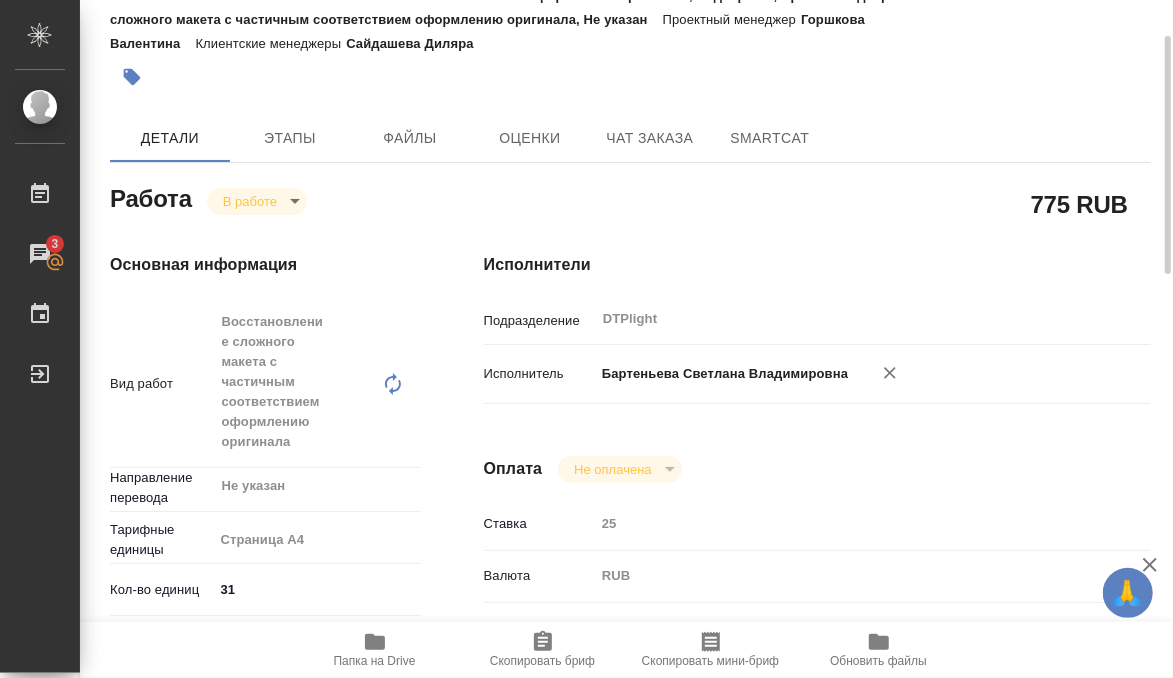 type on "x" 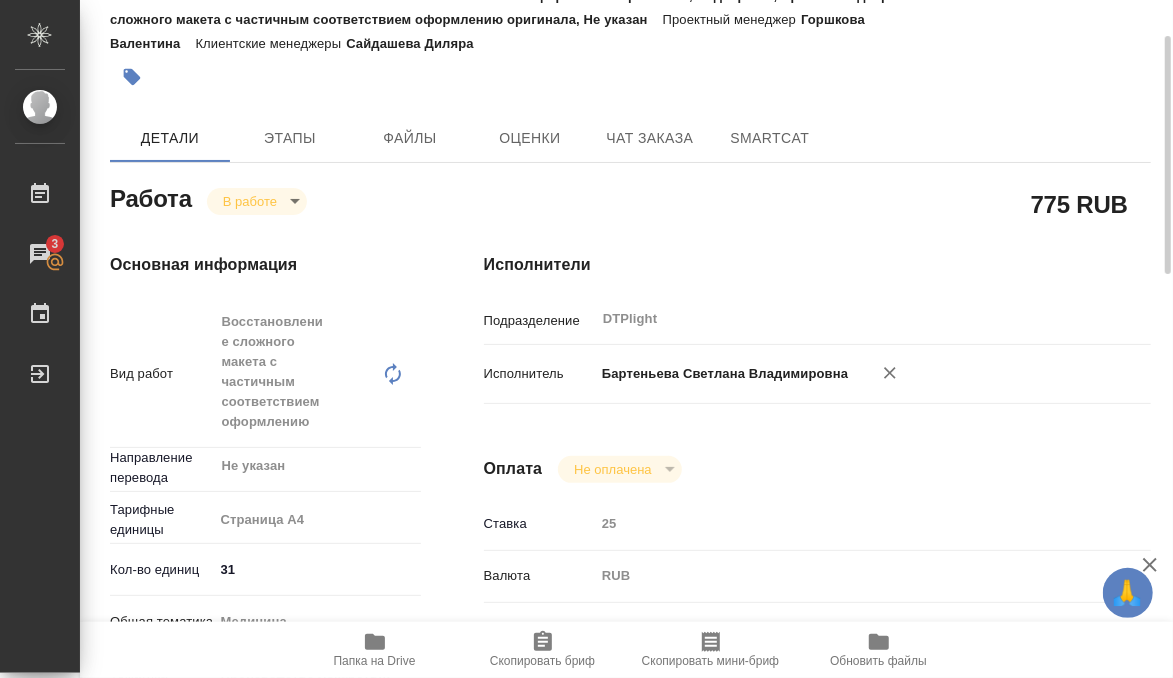 type on "x" 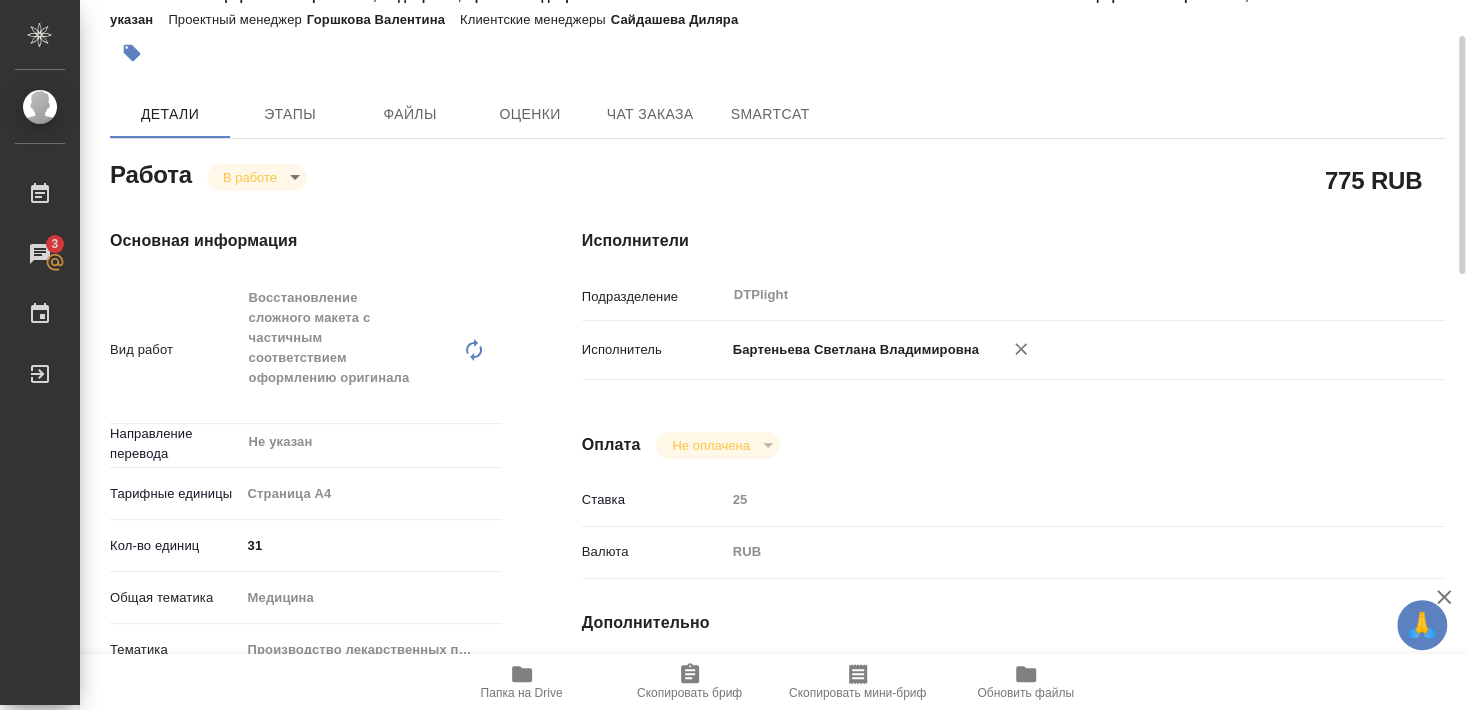 type on "x" 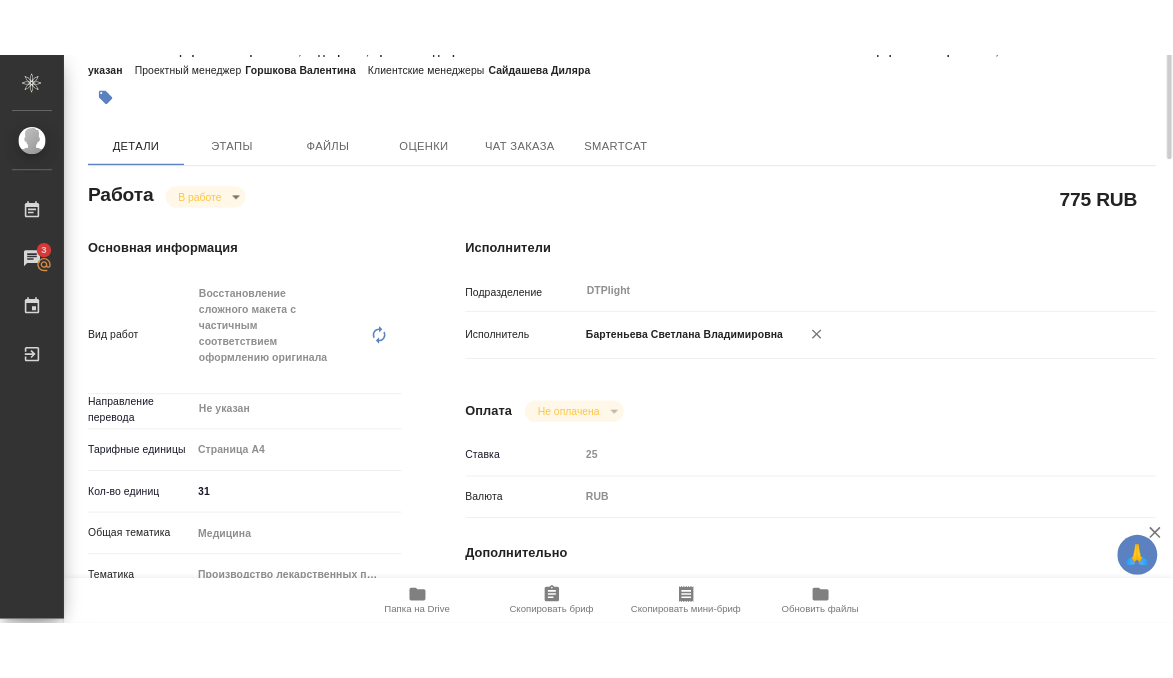 scroll, scrollTop: 0, scrollLeft: 0, axis: both 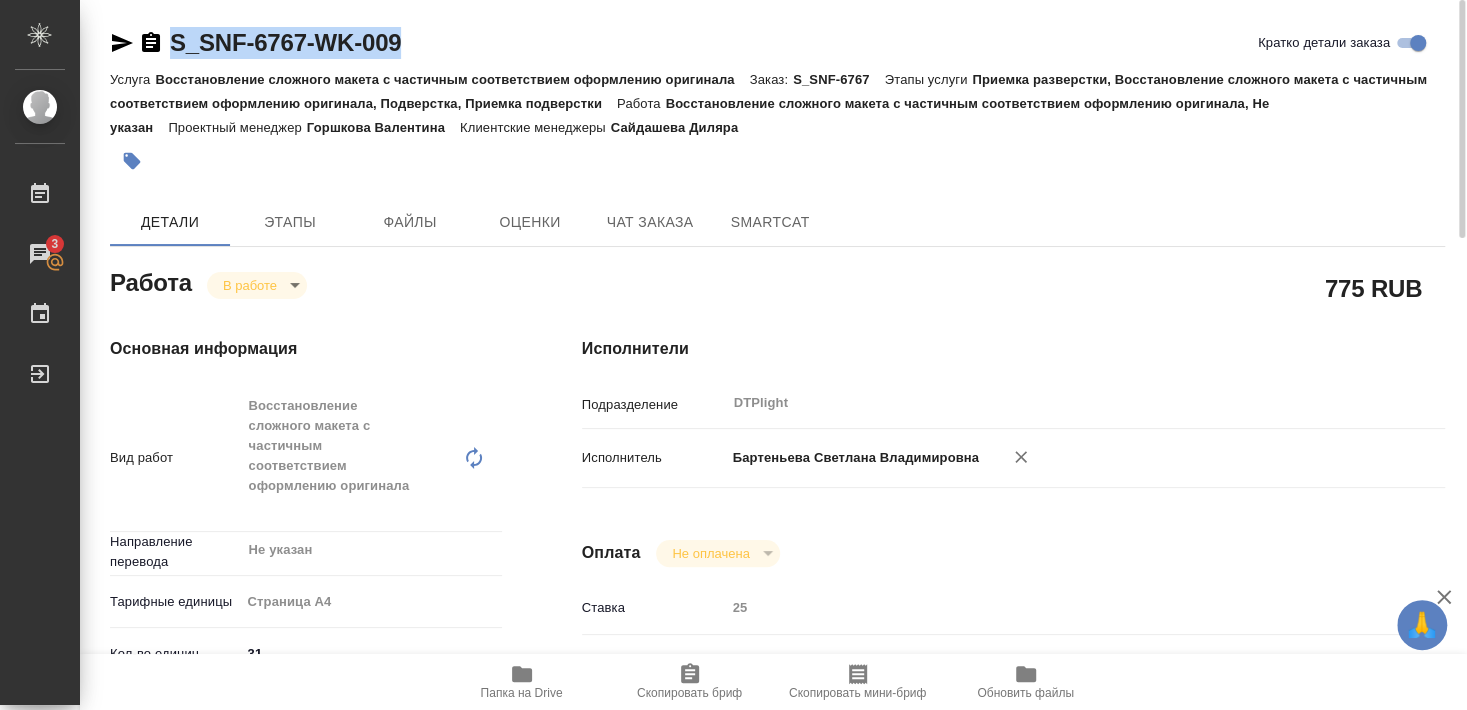 drag, startPoint x: 171, startPoint y: 61, endPoint x: 429, endPoint y: 53, distance: 258.124 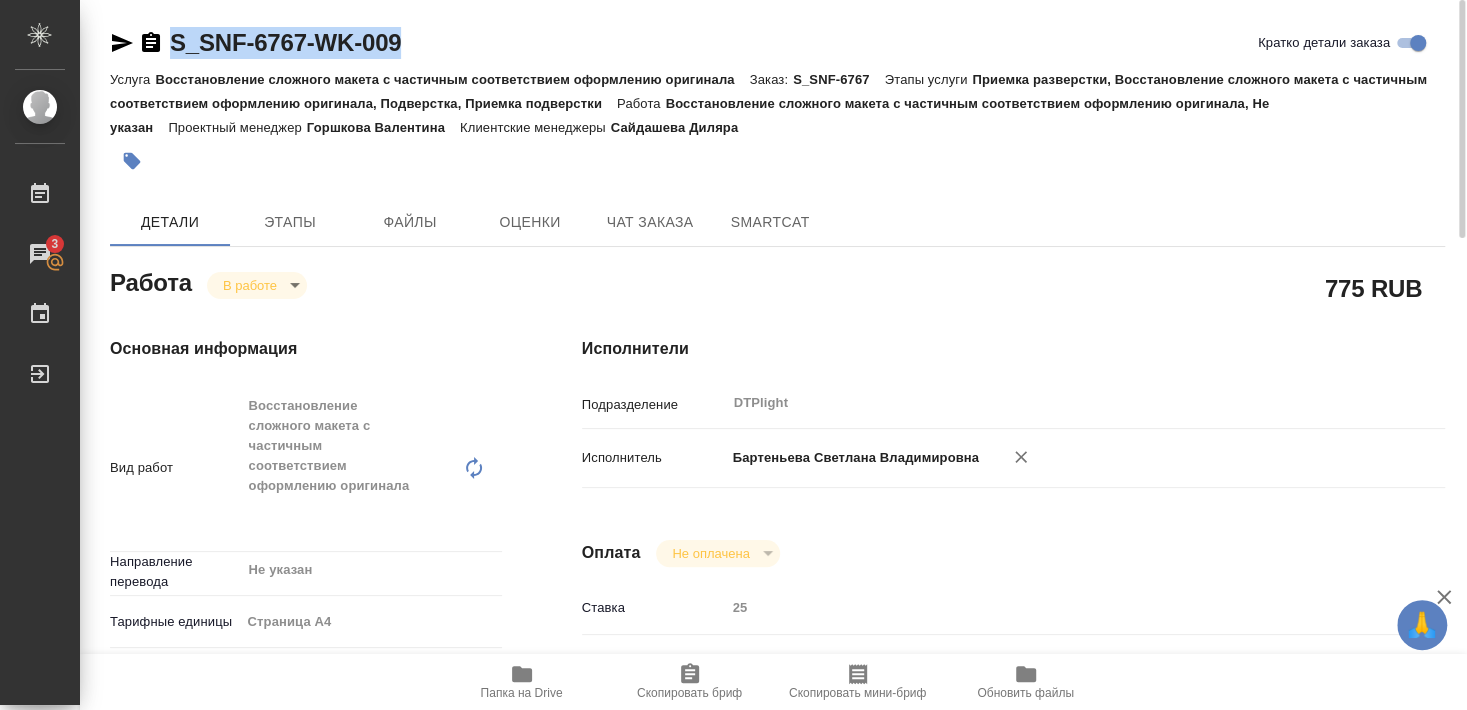 type on "x" 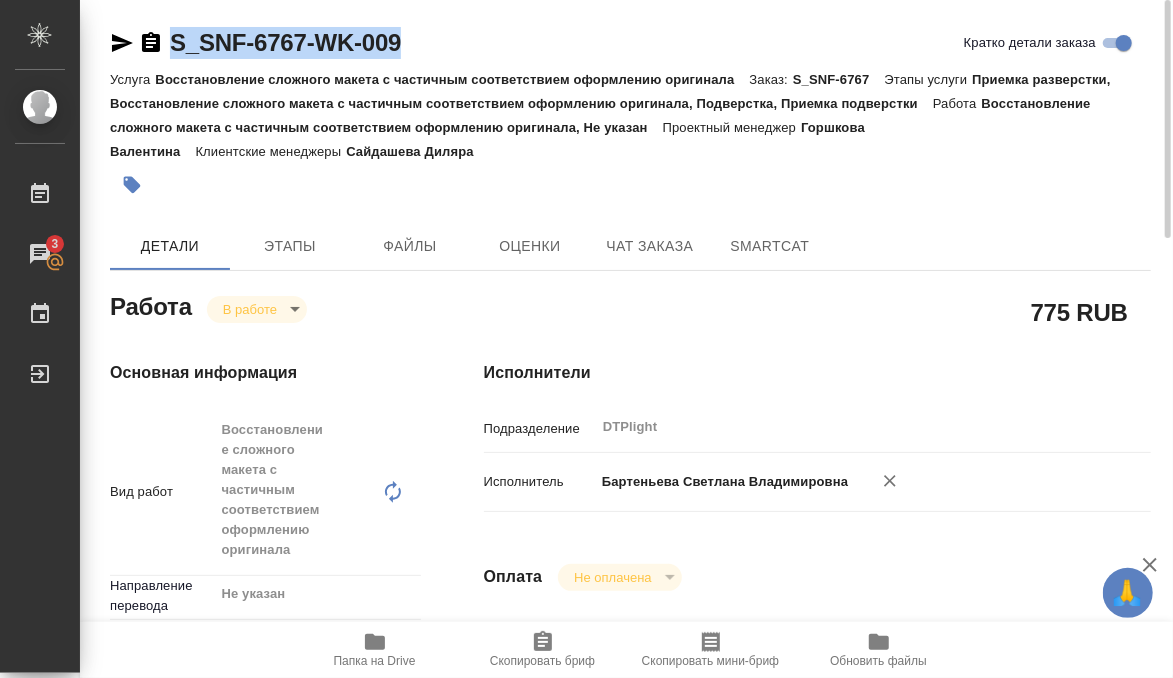 type on "x" 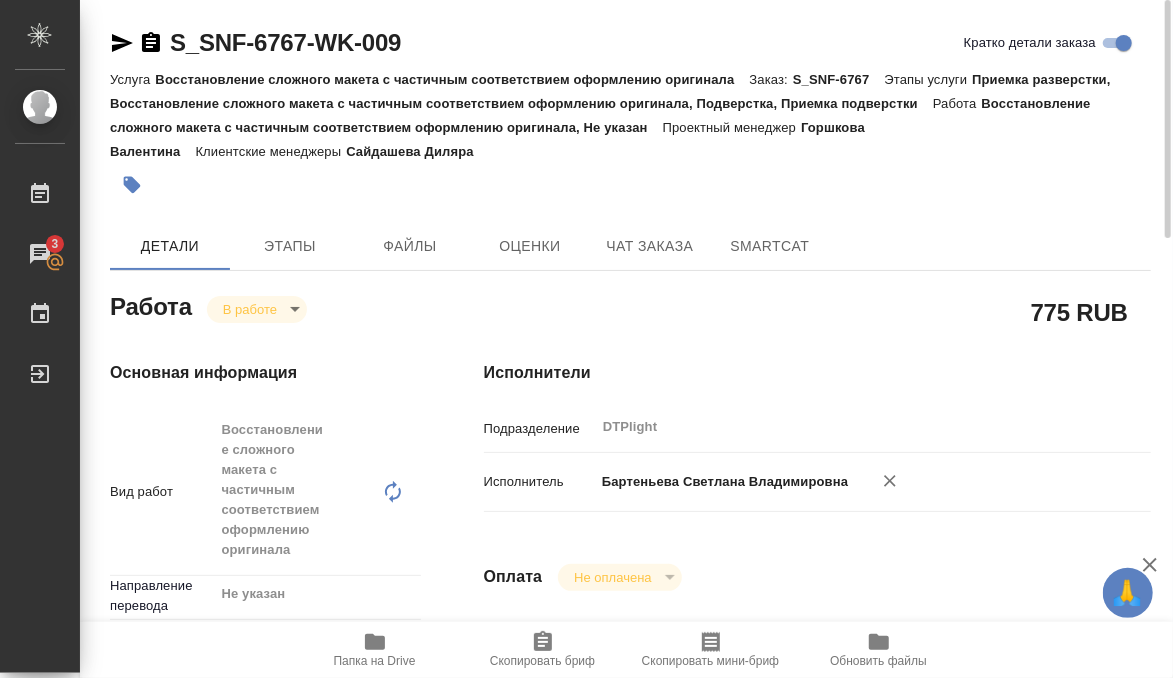 click on "Основная информация Вид работ Восстановление сложного макета с частичным соответствием оформлению оригинала x ​ Направление перевода Не указан ​ Тарифные единицы Страница А4 5f036ec4e16dec2d6b59c8ff Кол-во единиц 31 Общая тематика Медицина med Тематика Производство лекарственных препаратов 614982fec5ecbb70f805293f Нотариальный заказ Сроки Дата начала работ 05.08.2025 10:00 Факт. дата начала работ 04.08.2025 22:44 Срок завершения работ 06.08.2025 12:00 Факт. срок заверш. работ Срок завершения услуги 11.08.2025 12:00" at bounding box center (257, 818) 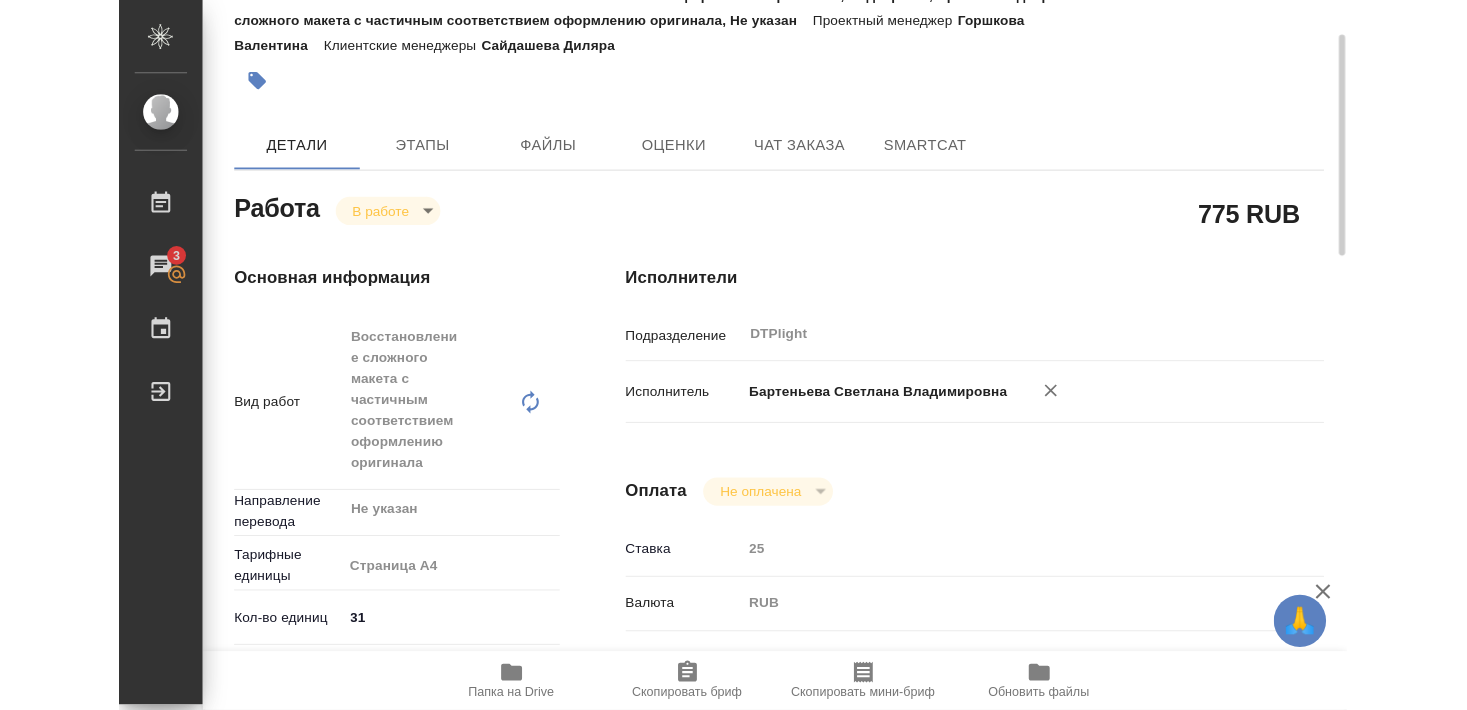 scroll, scrollTop: 216, scrollLeft: 0, axis: vertical 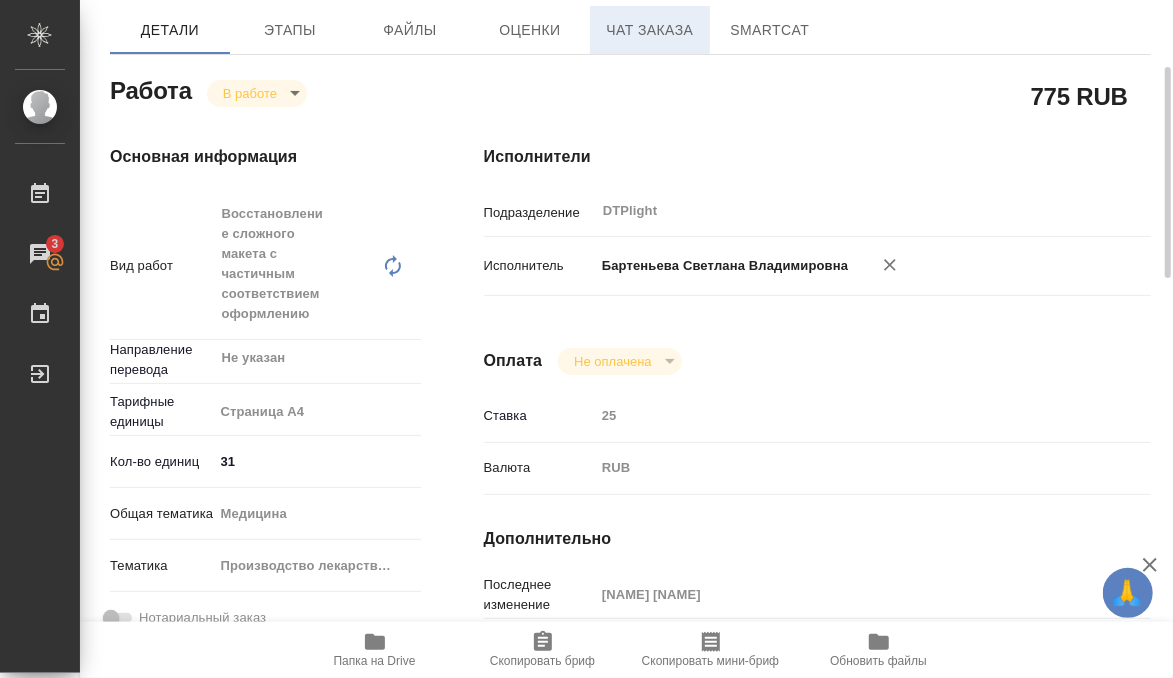 type on "x" 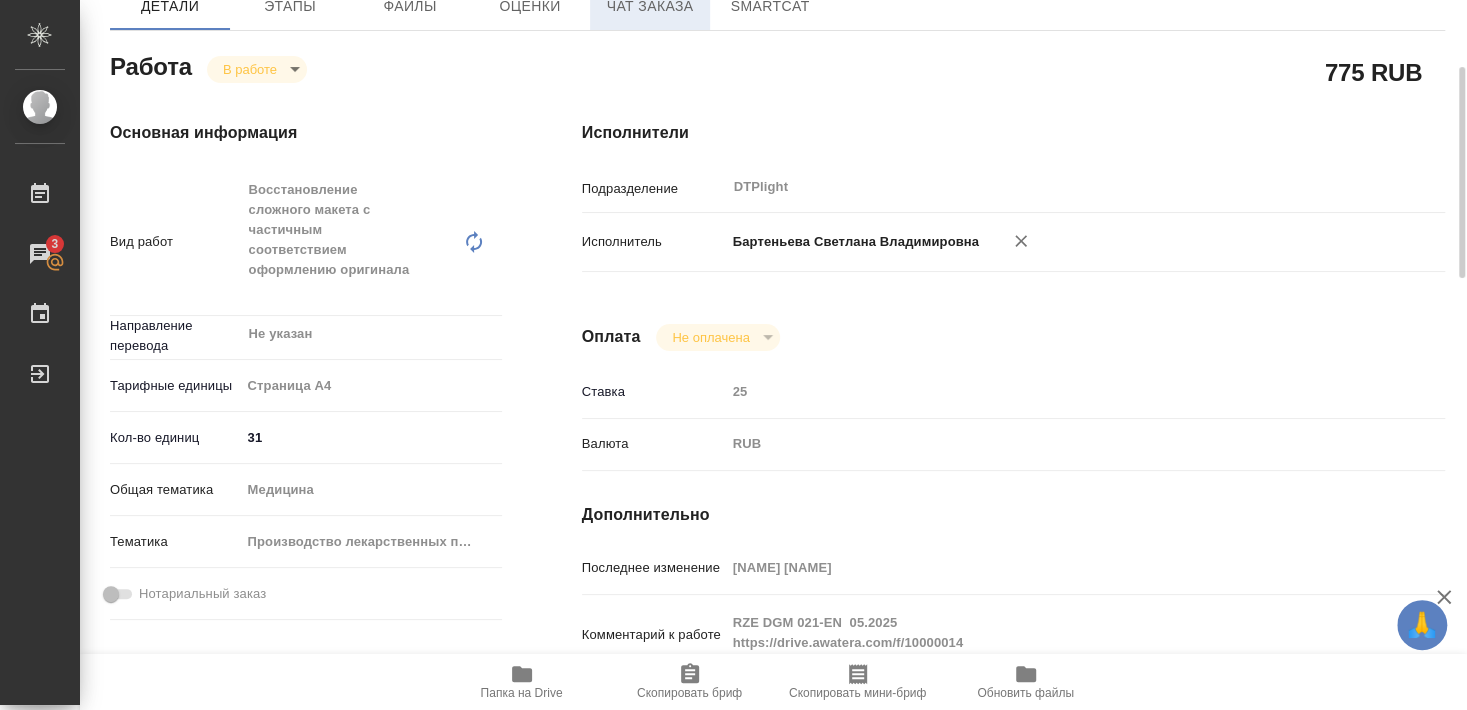 type on "x" 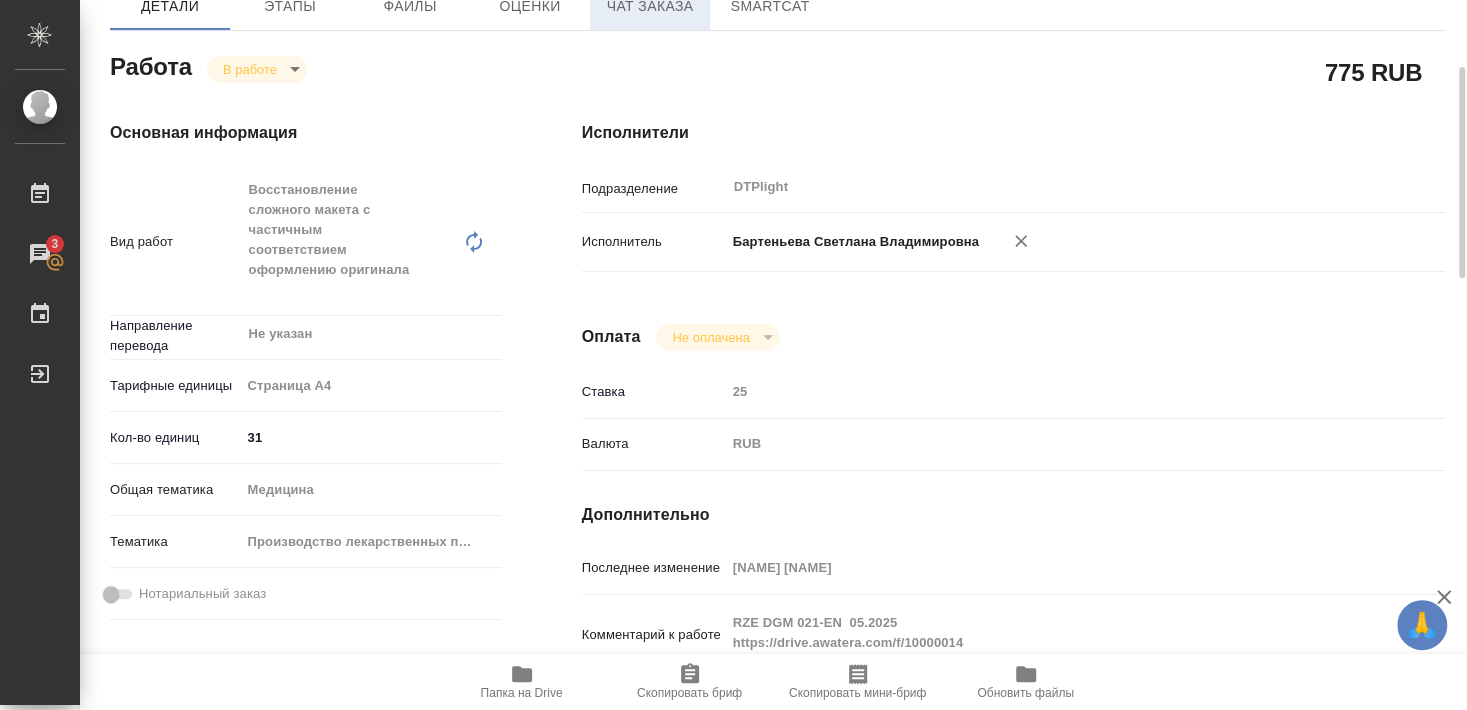 type on "x" 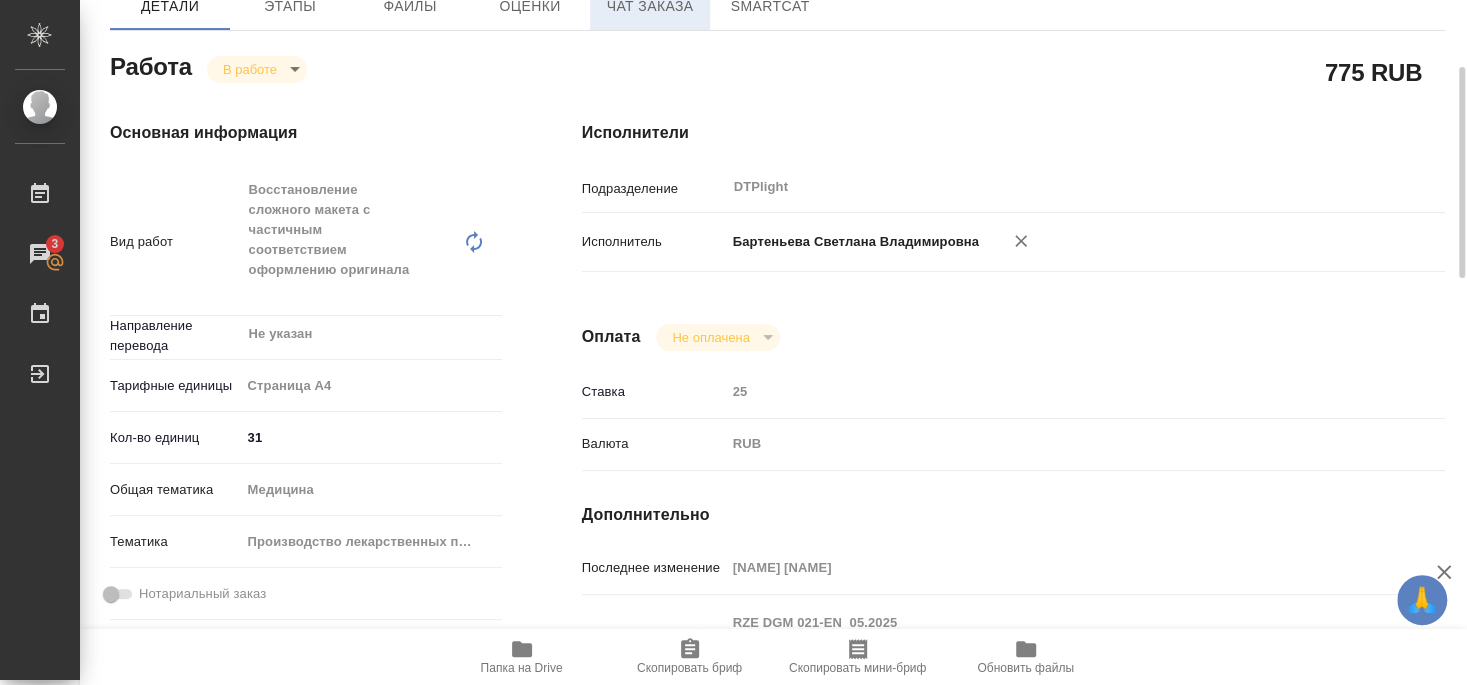 type on "x" 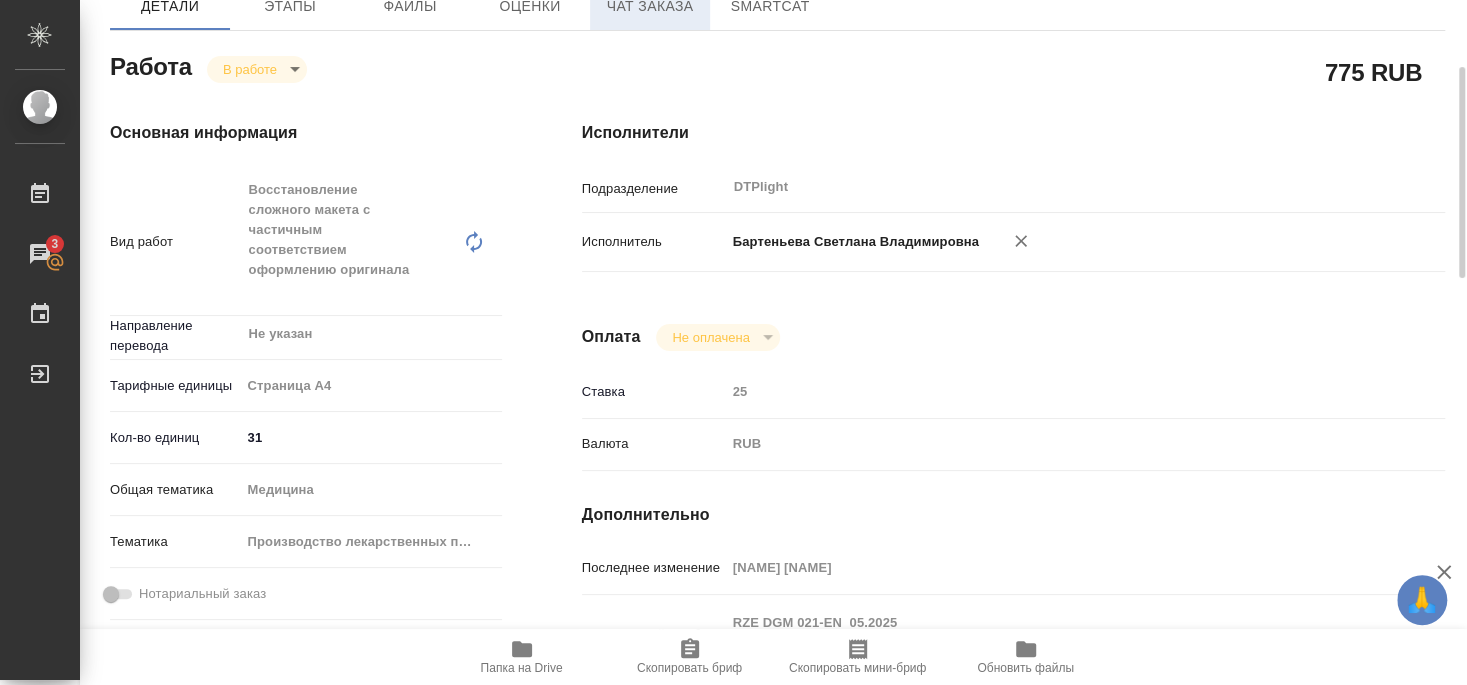type on "x" 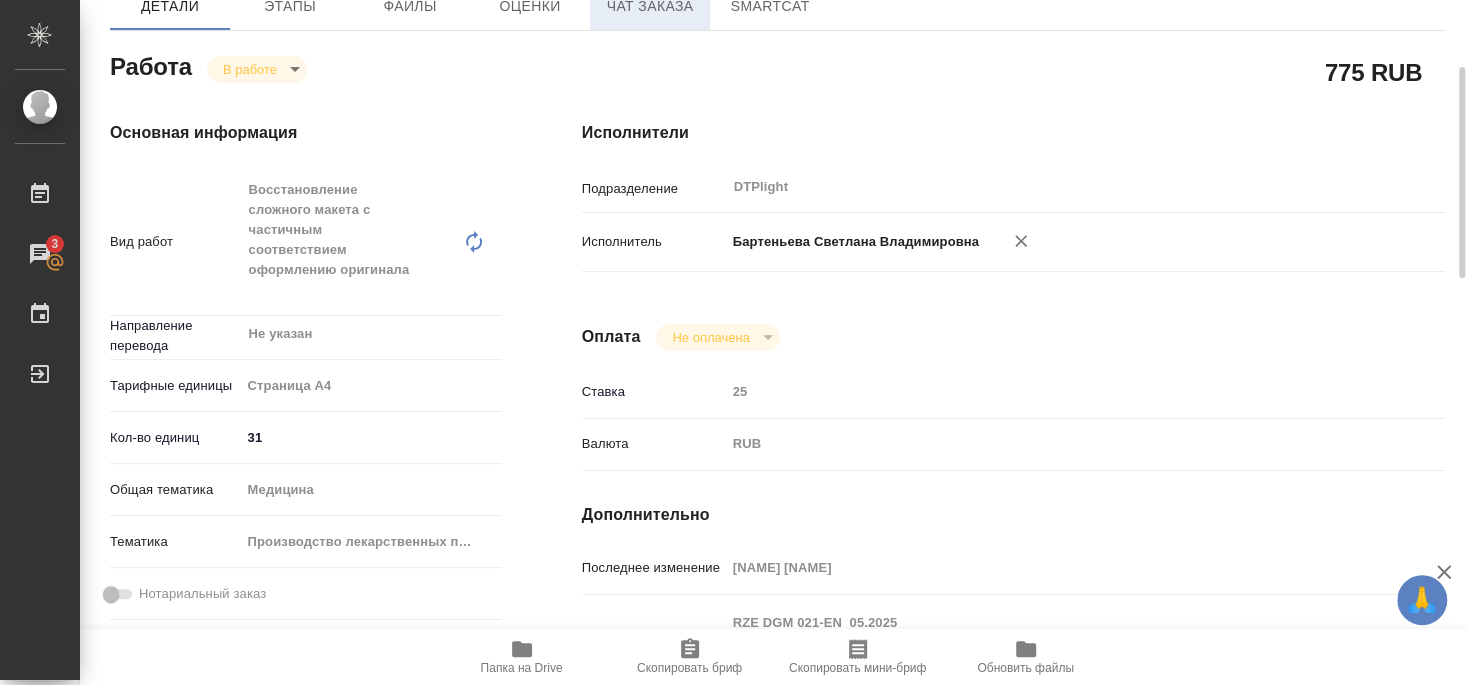 type on "x" 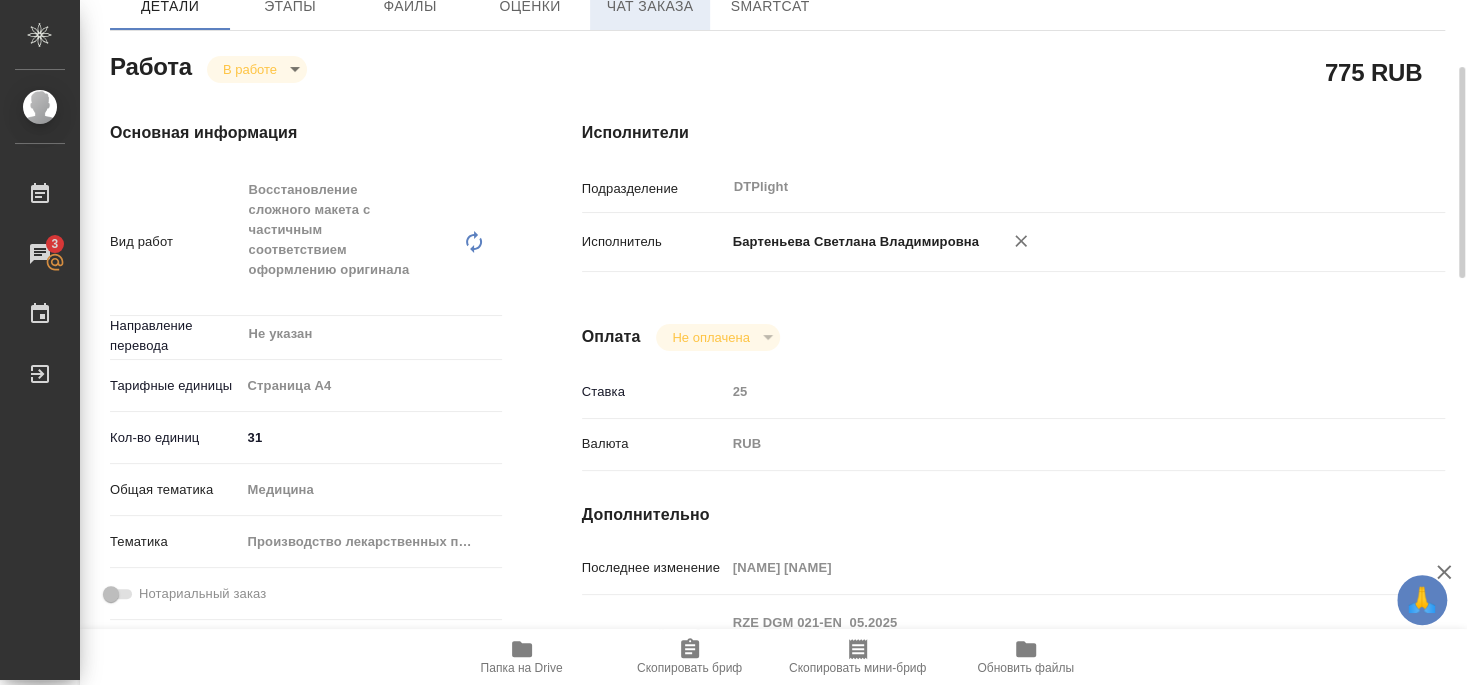 type on "x" 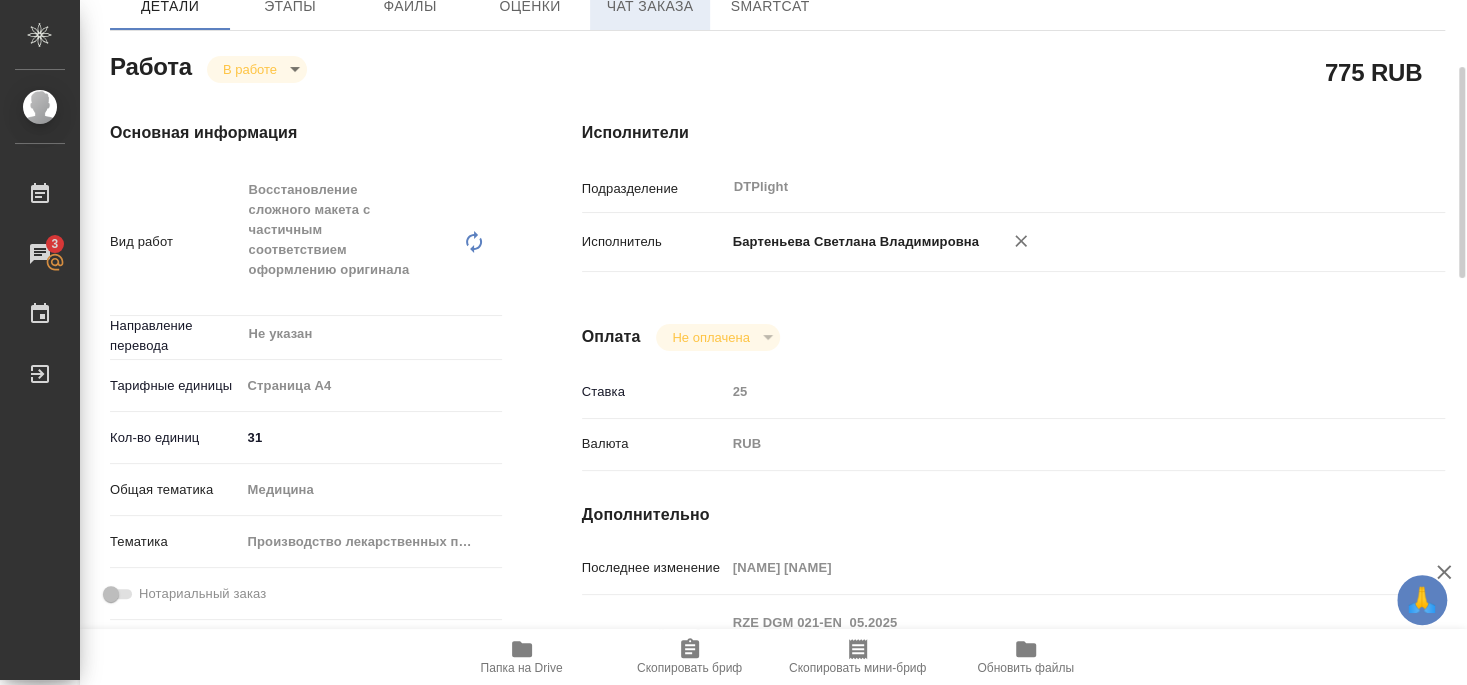 type on "x" 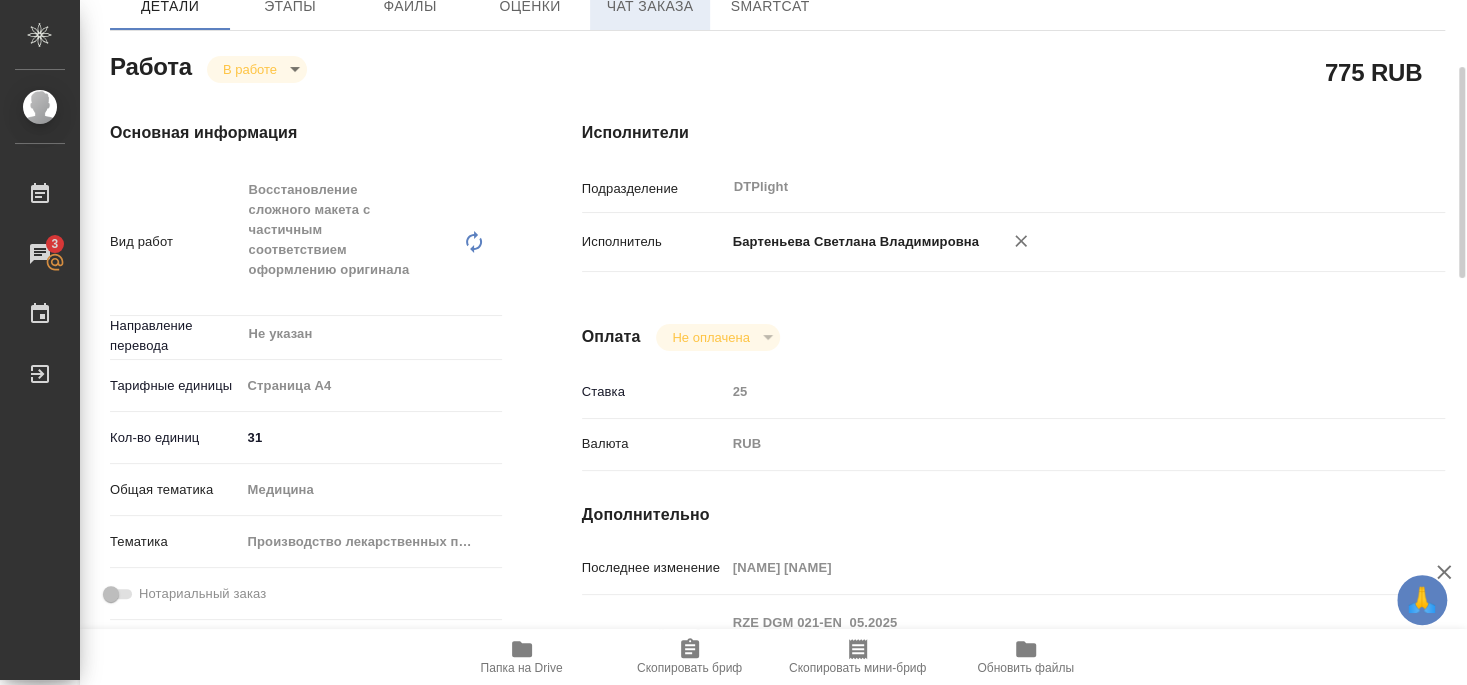 type on "x" 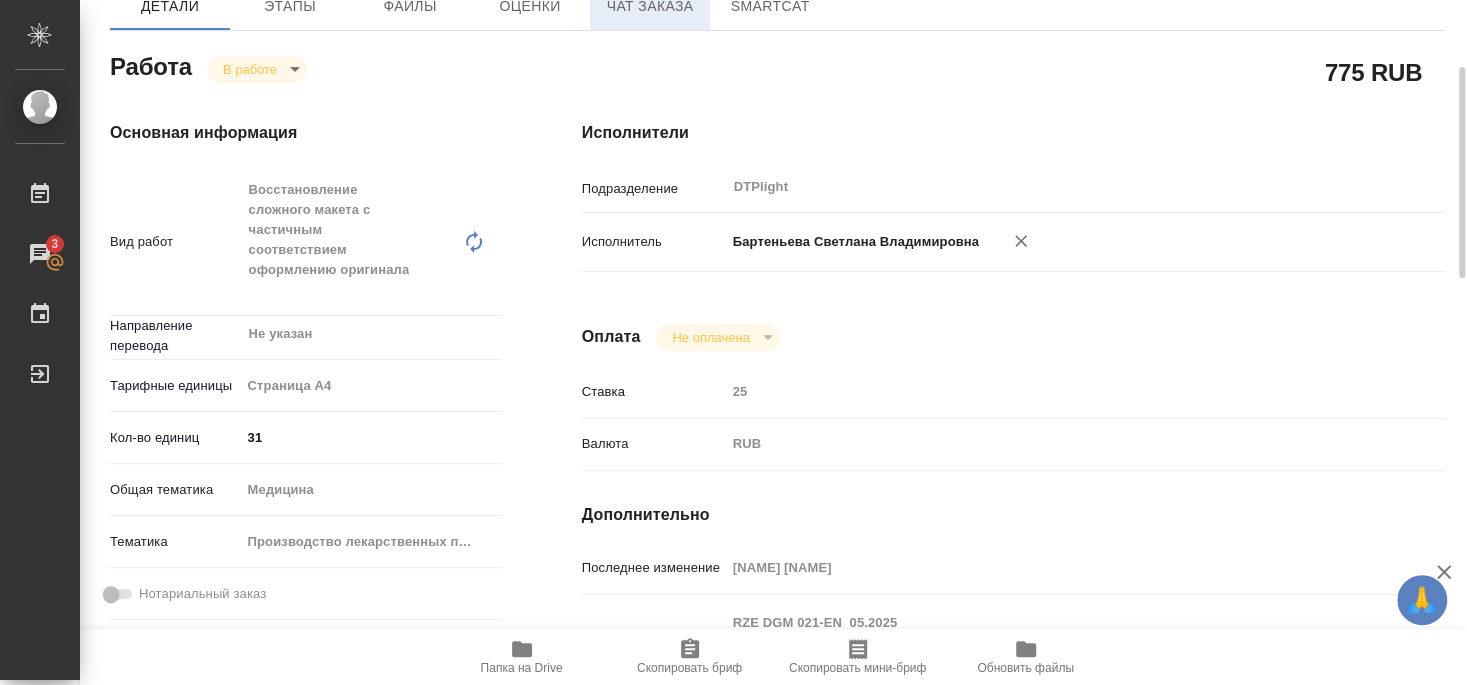 type on "x" 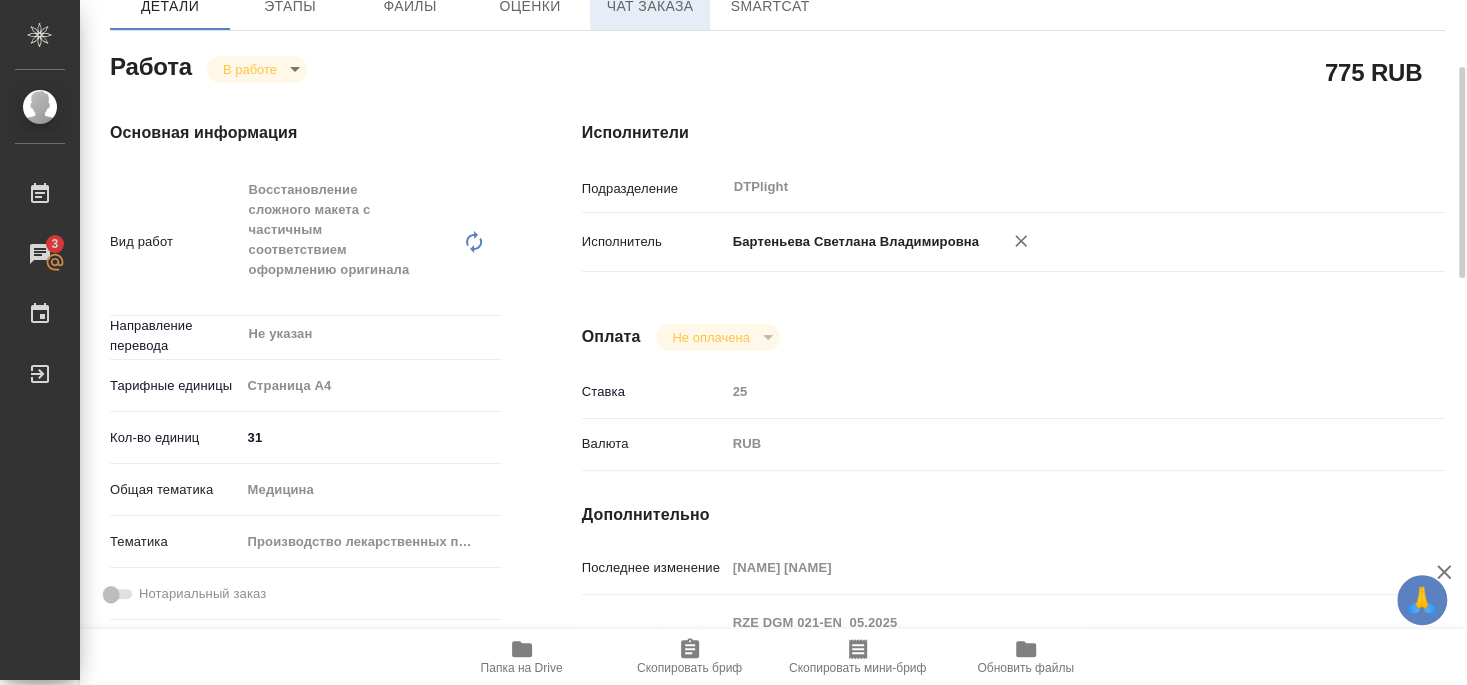 type on "x" 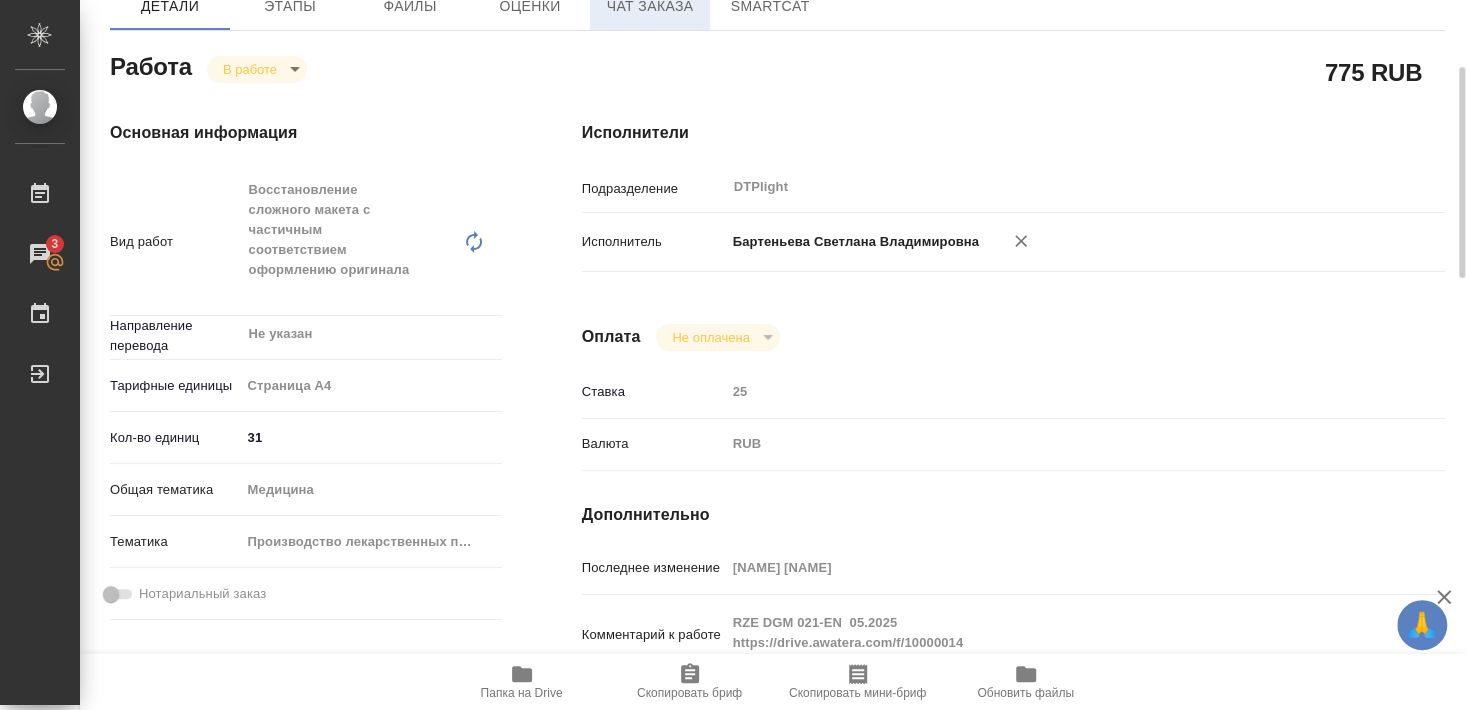 type on "x" 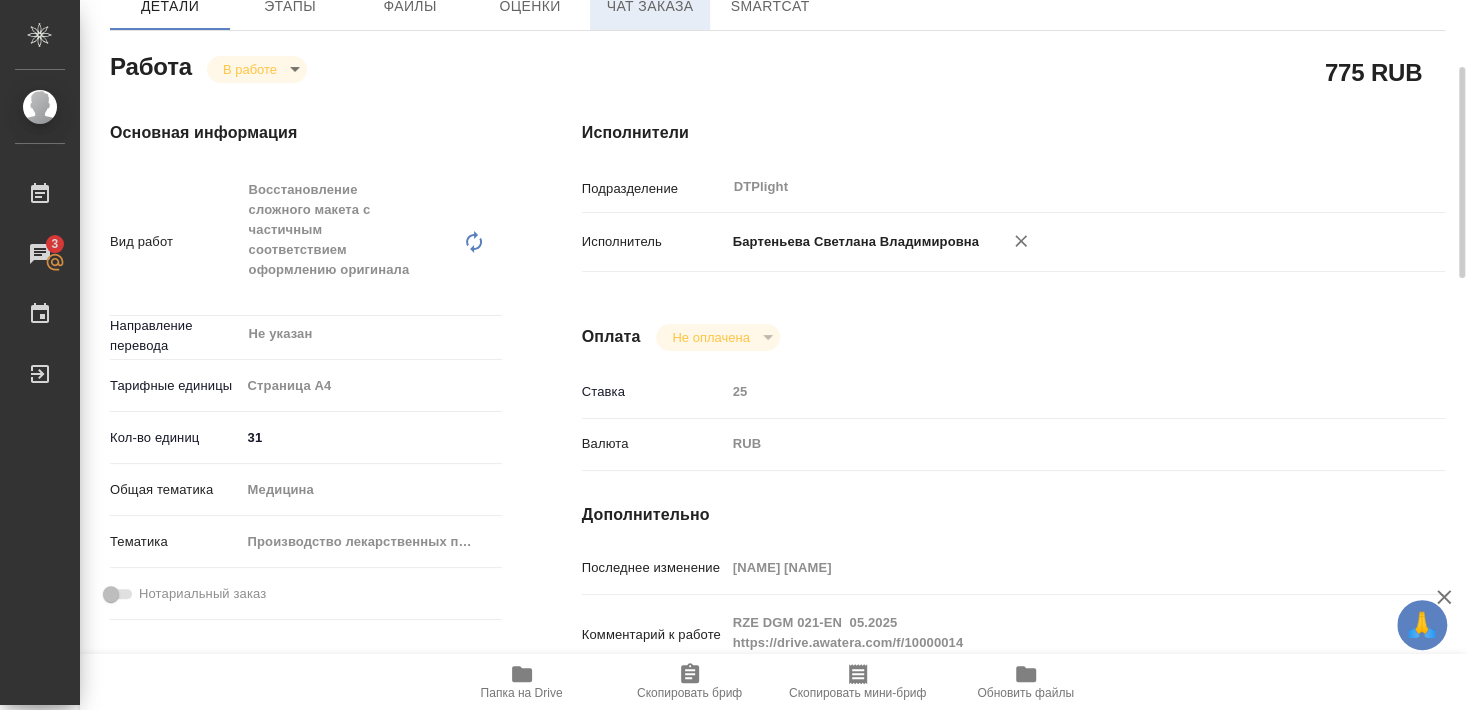 type on "x" 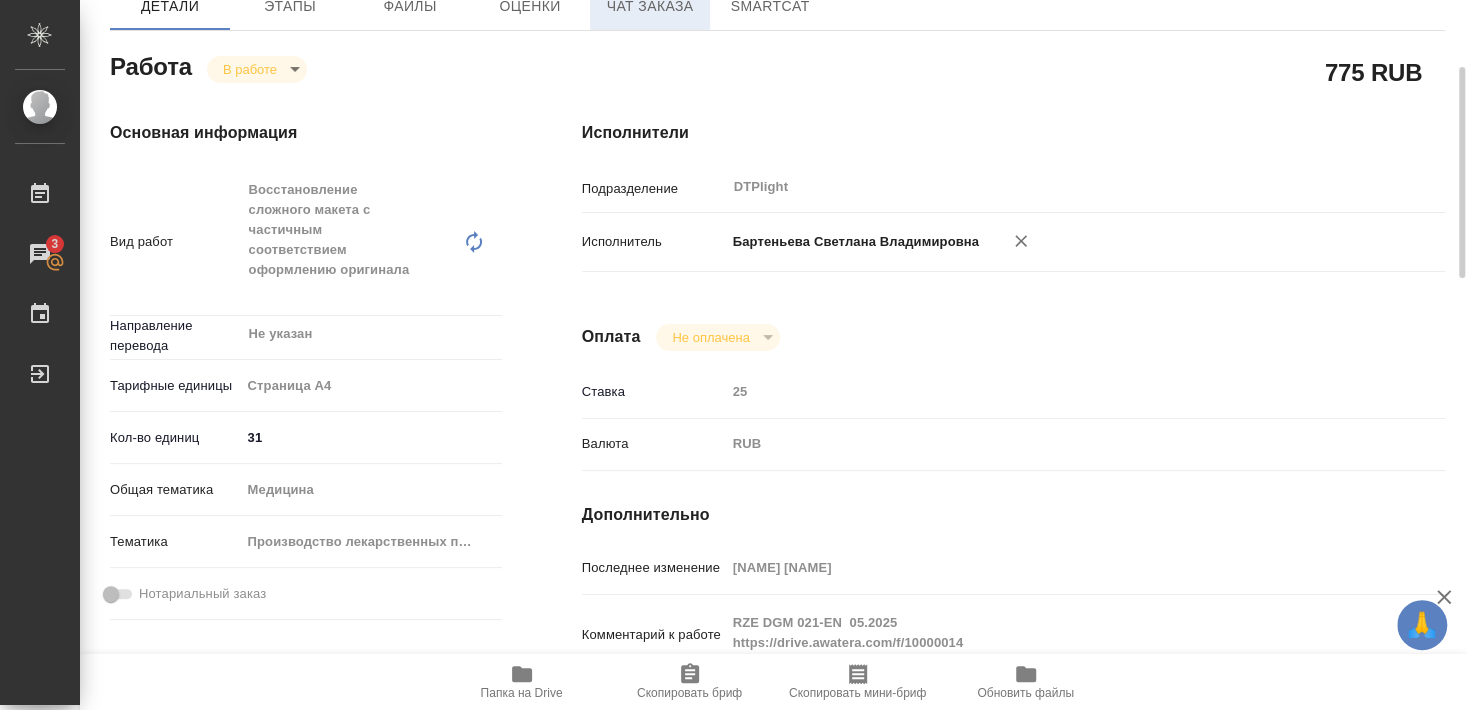 type on "x" 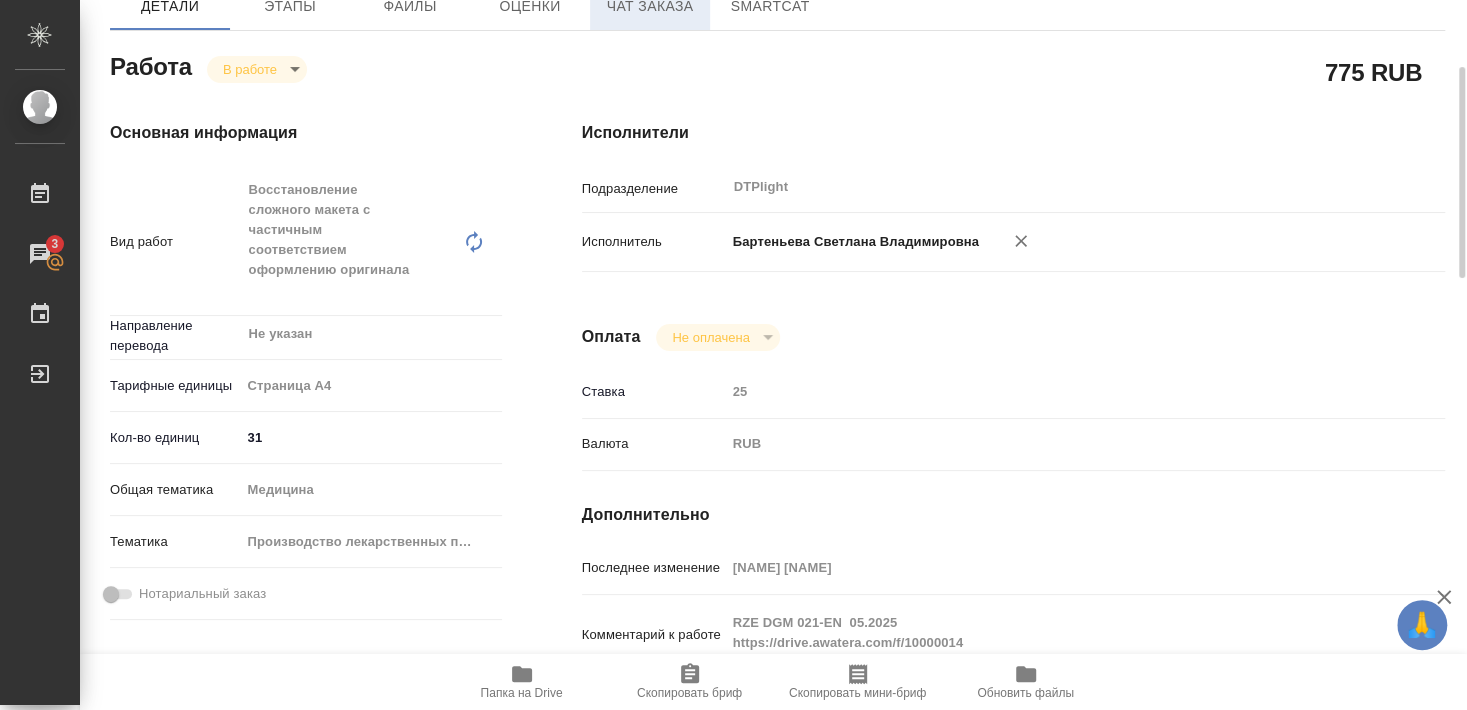 type on "x" 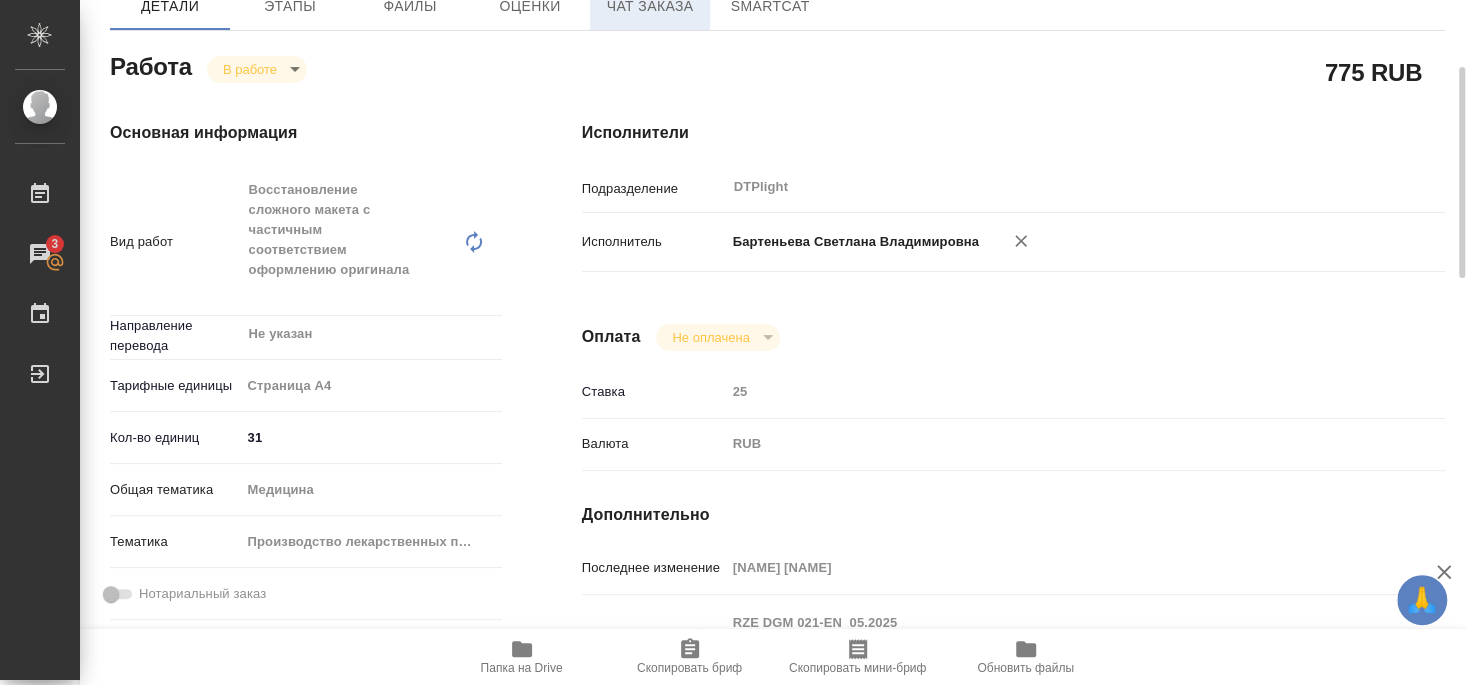 type on "x" 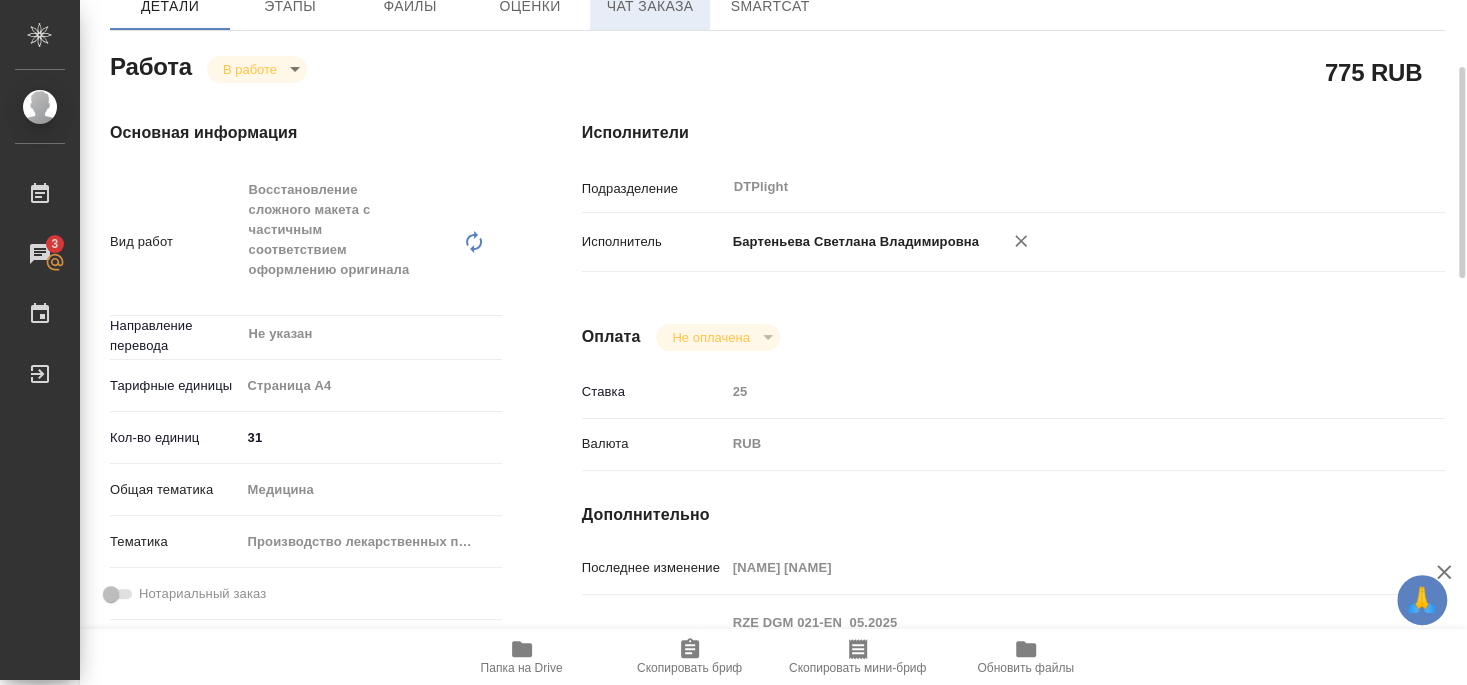 type on "x" 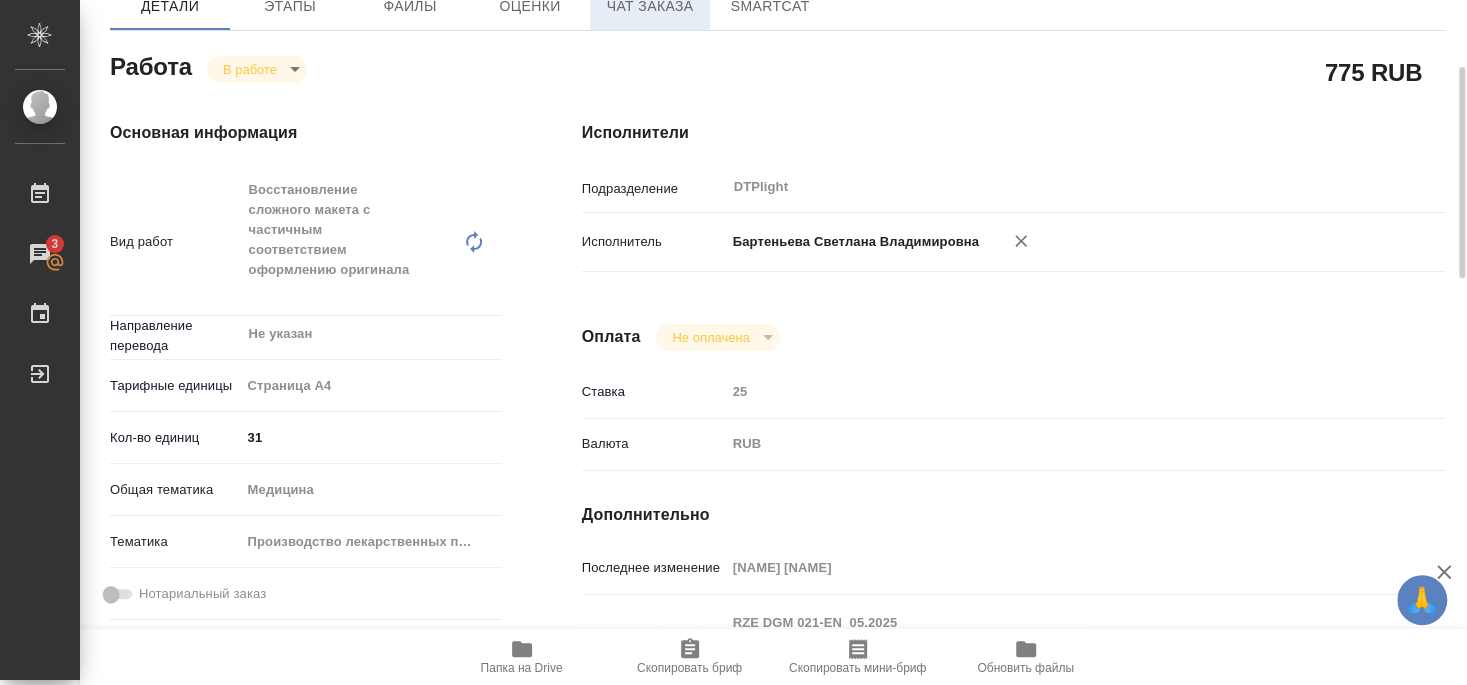 type on "x" 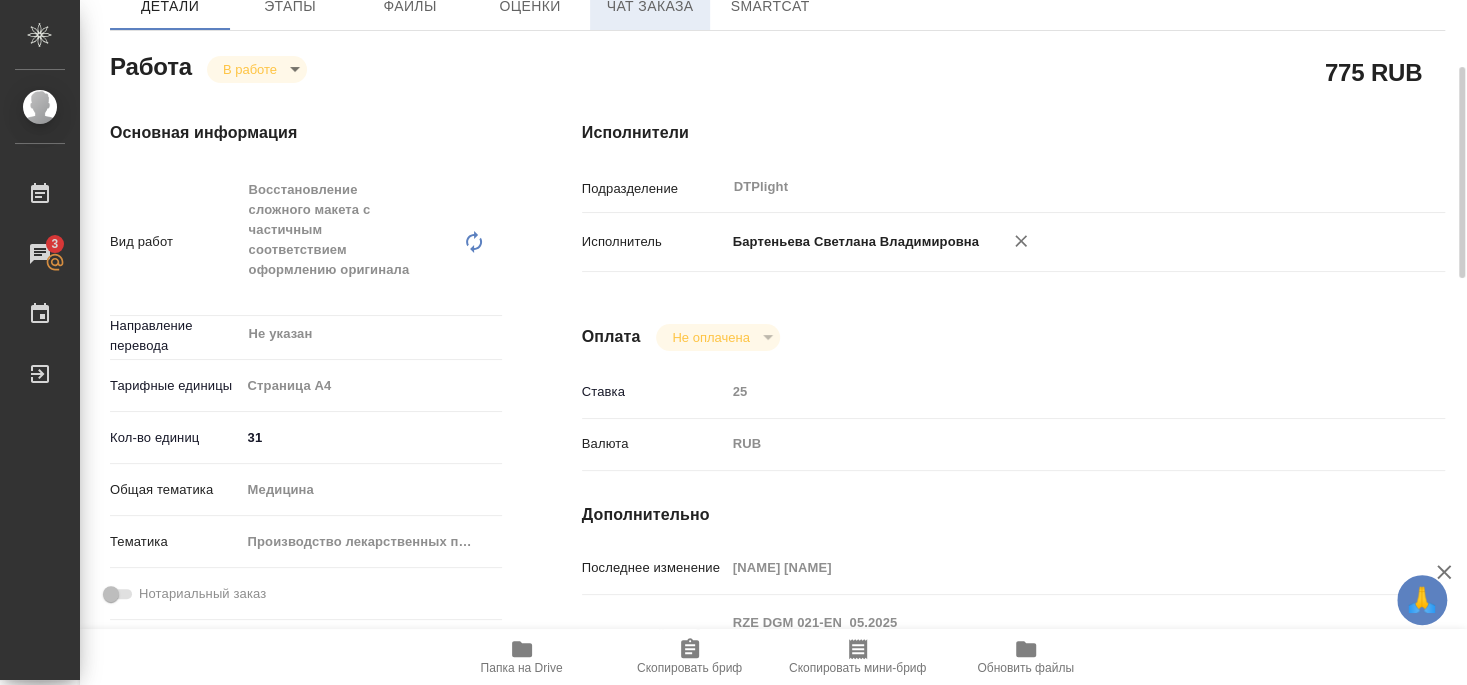 type on "x" 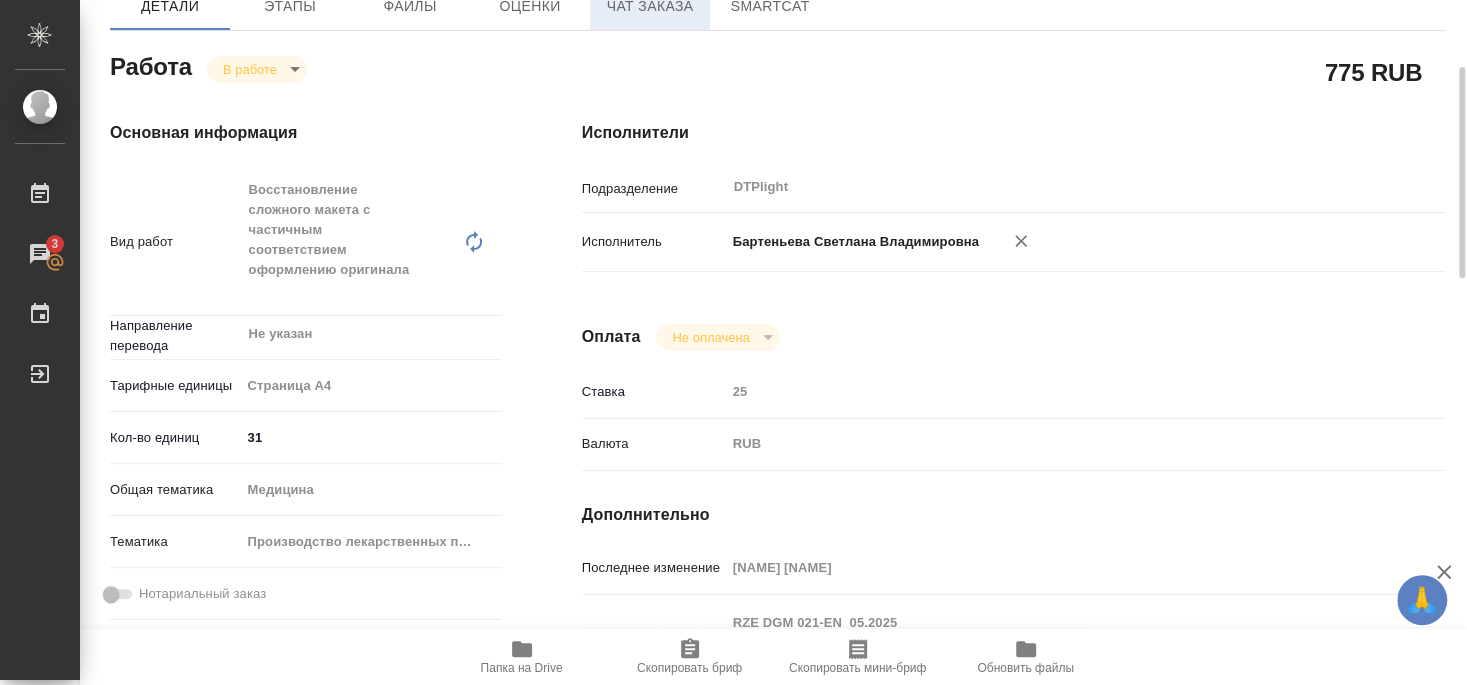 type on "x" 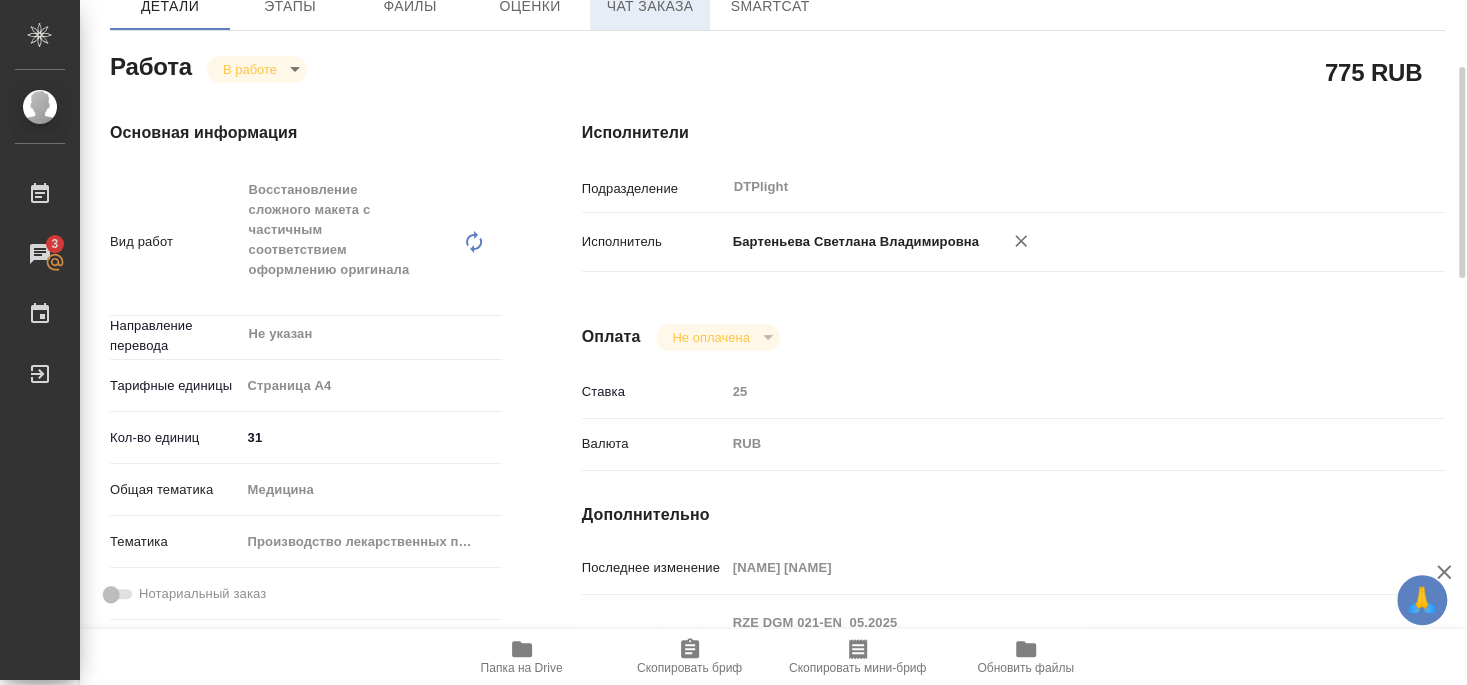 type on "x" 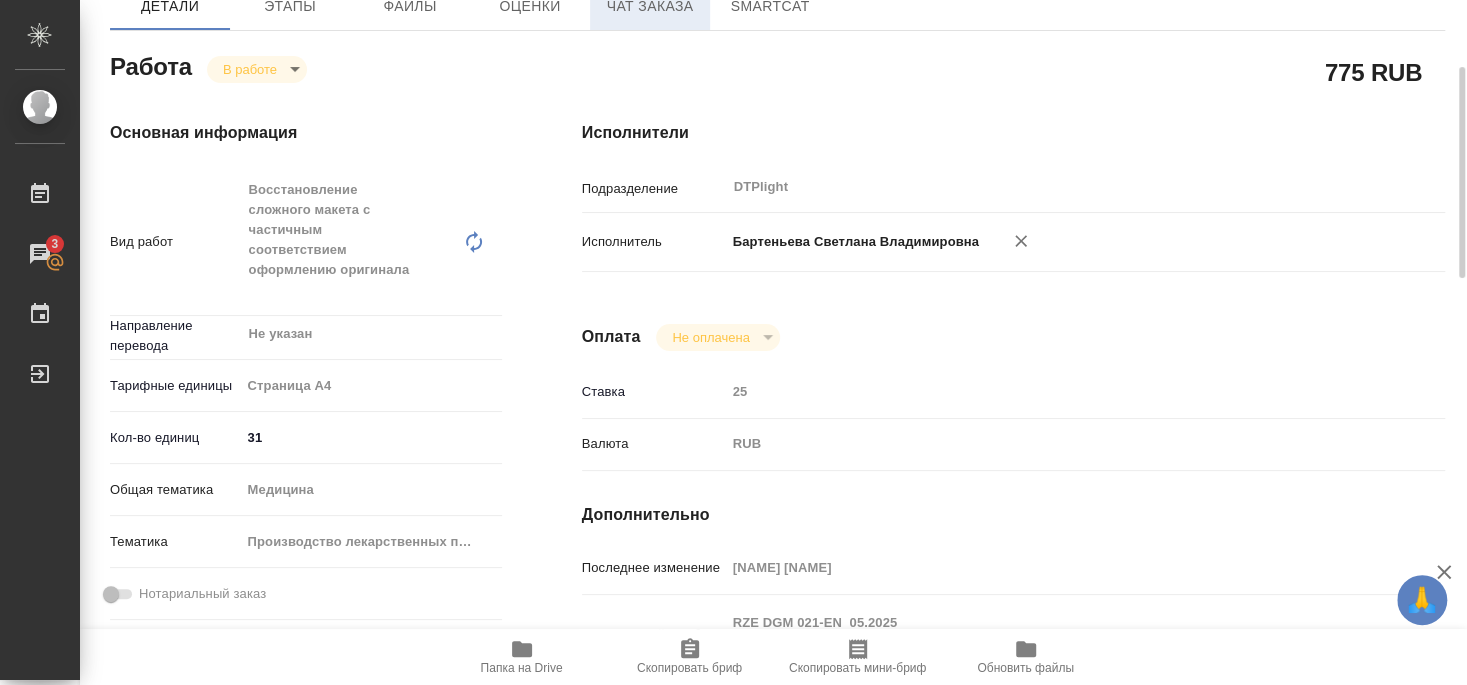 type on "x" 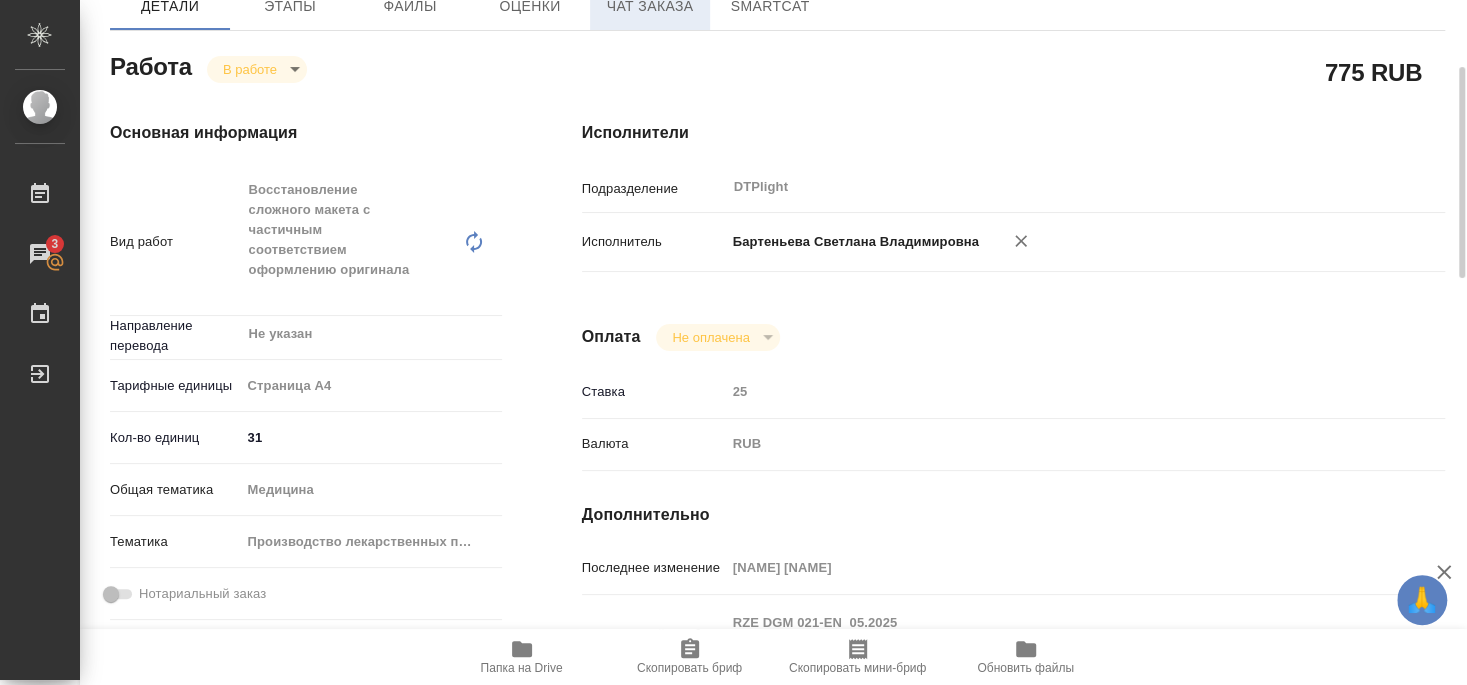 type on "x" 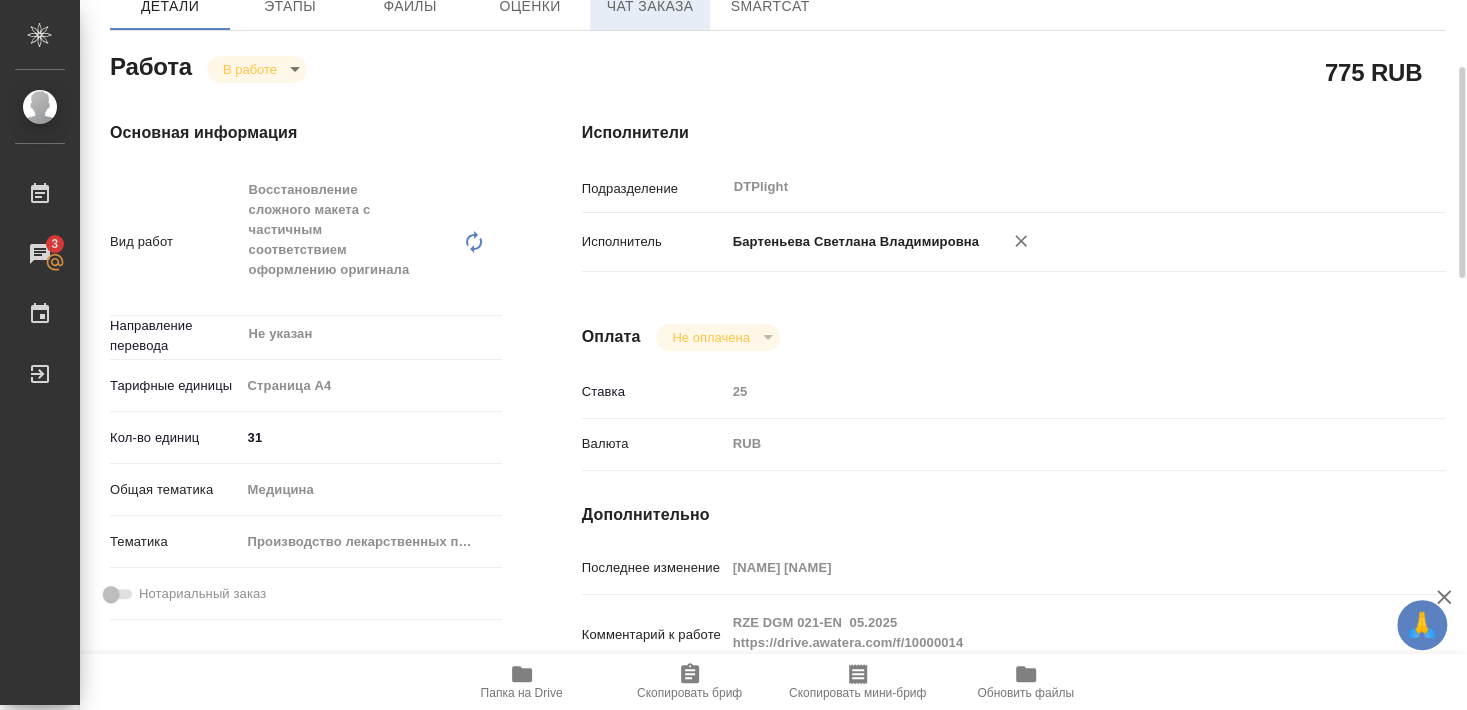 type on "x" 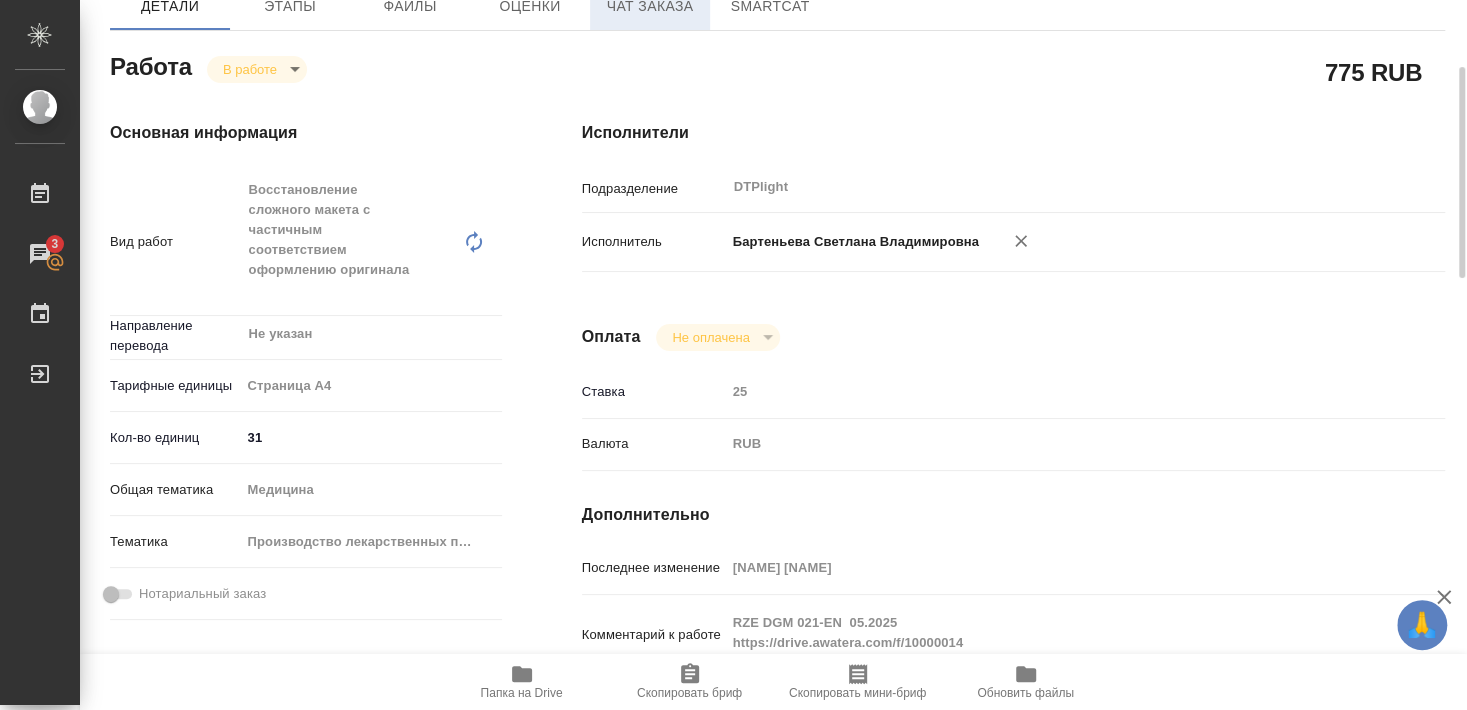 type on "x" 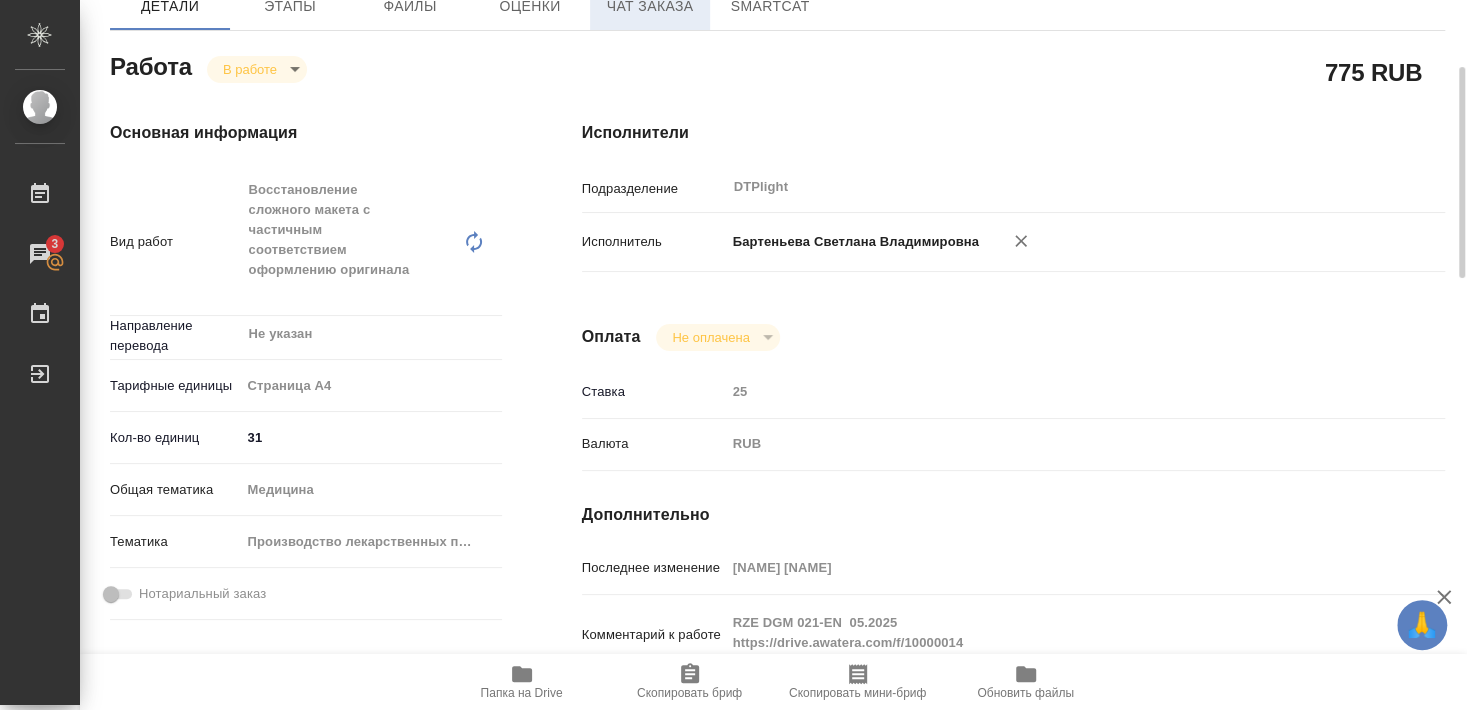type on "x" 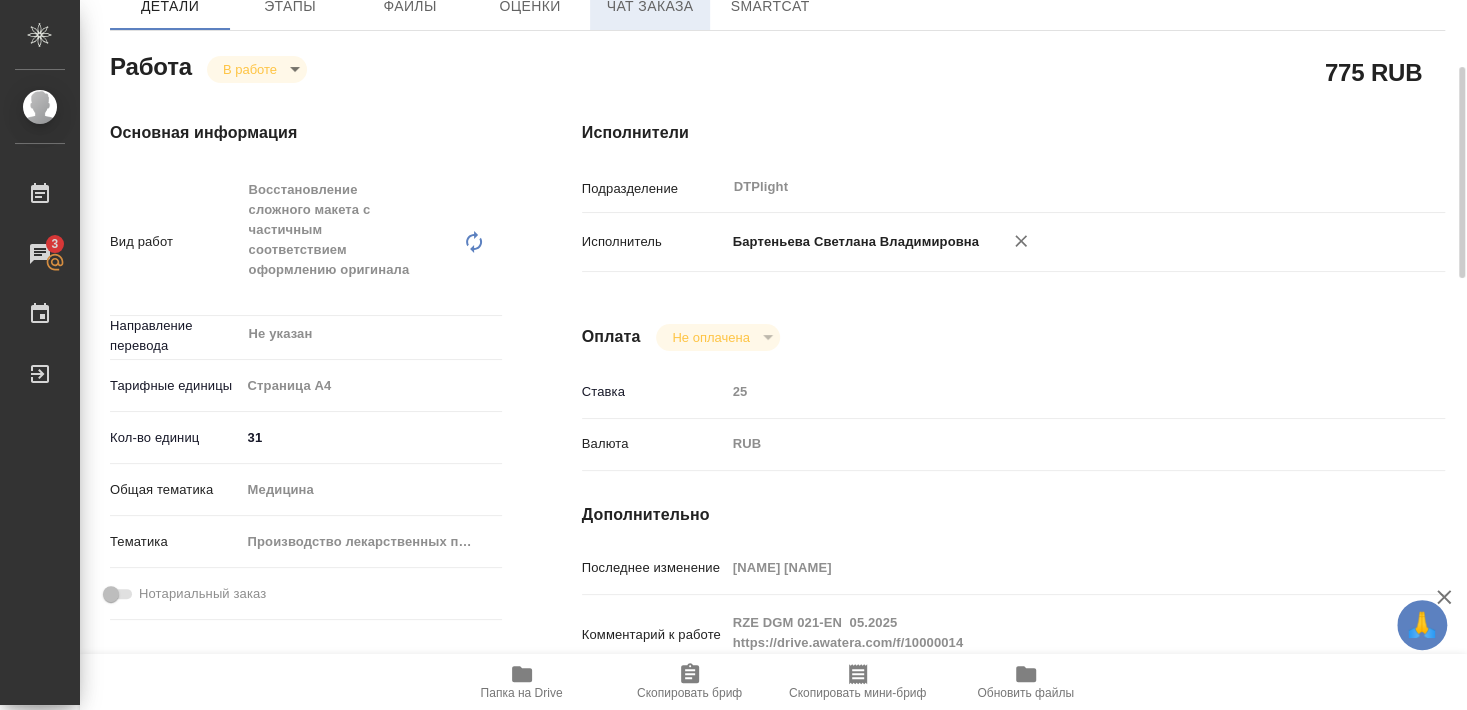 type on "x" 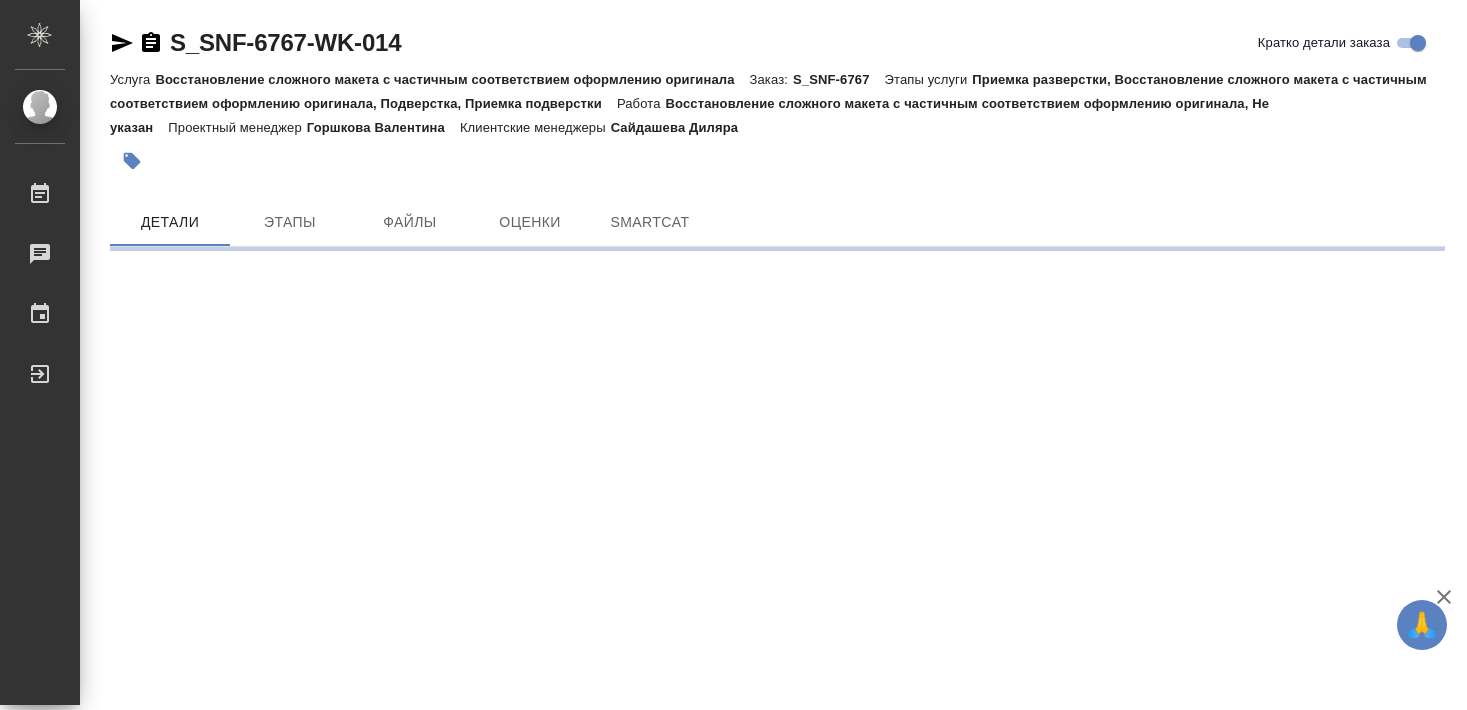 scroll, scrollTop: 0, scrollLeft: 0, axis: both 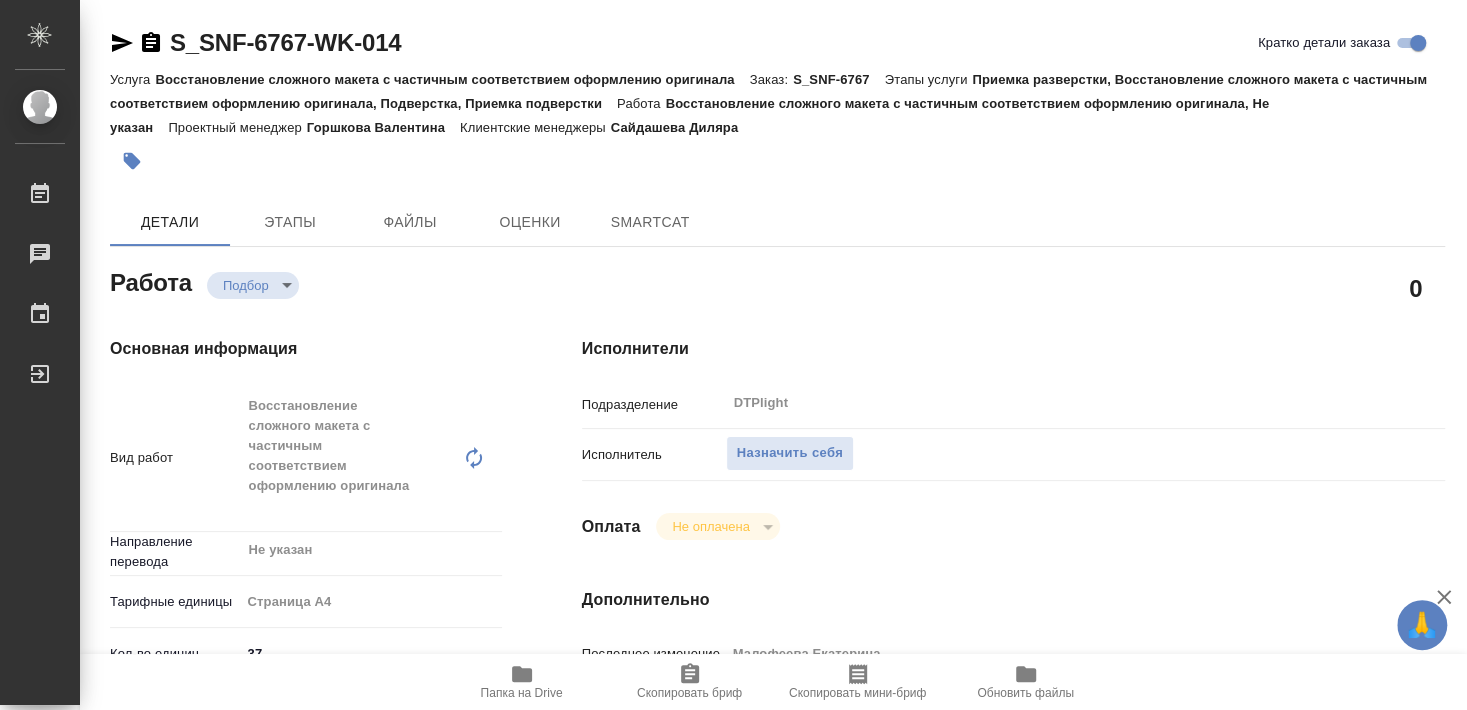 type on "x" 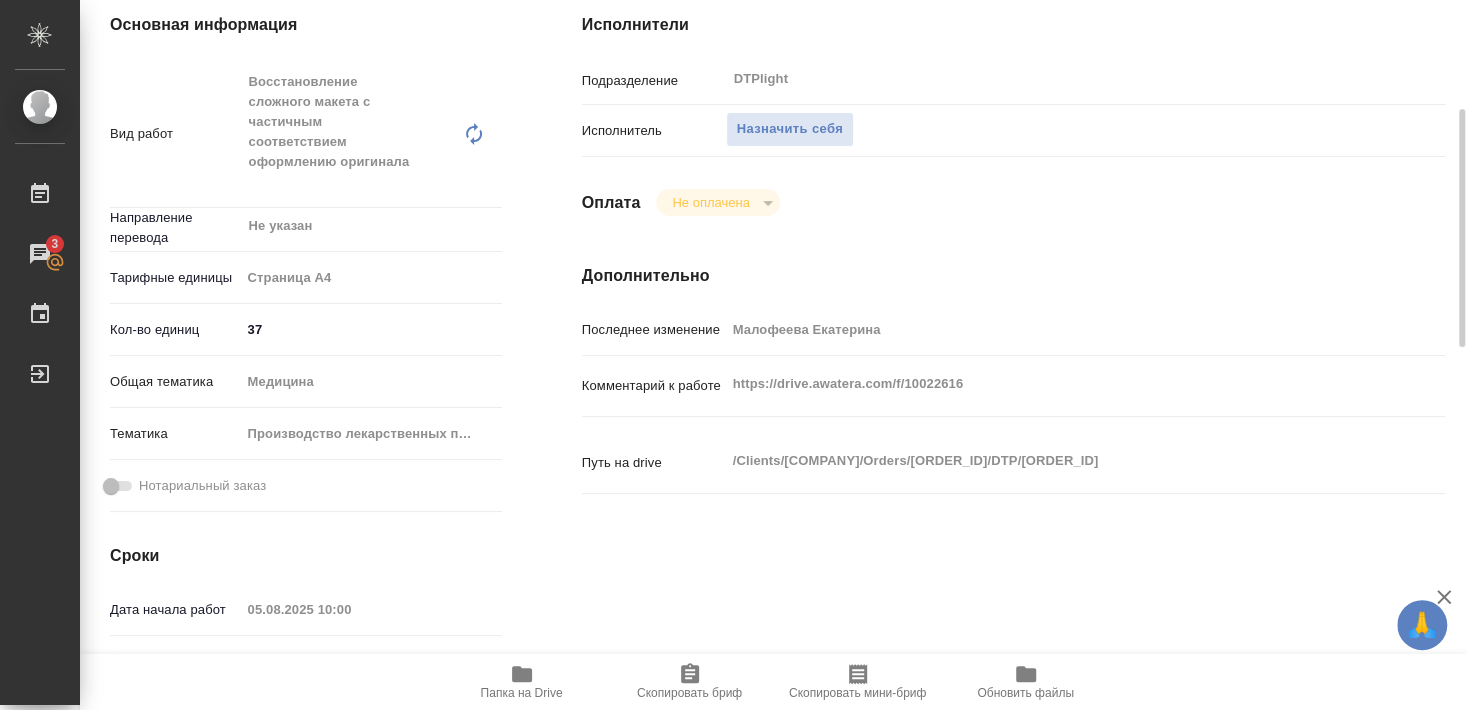 scroll, scrollTop: 432, scrollLeft: 0, axis: vertical 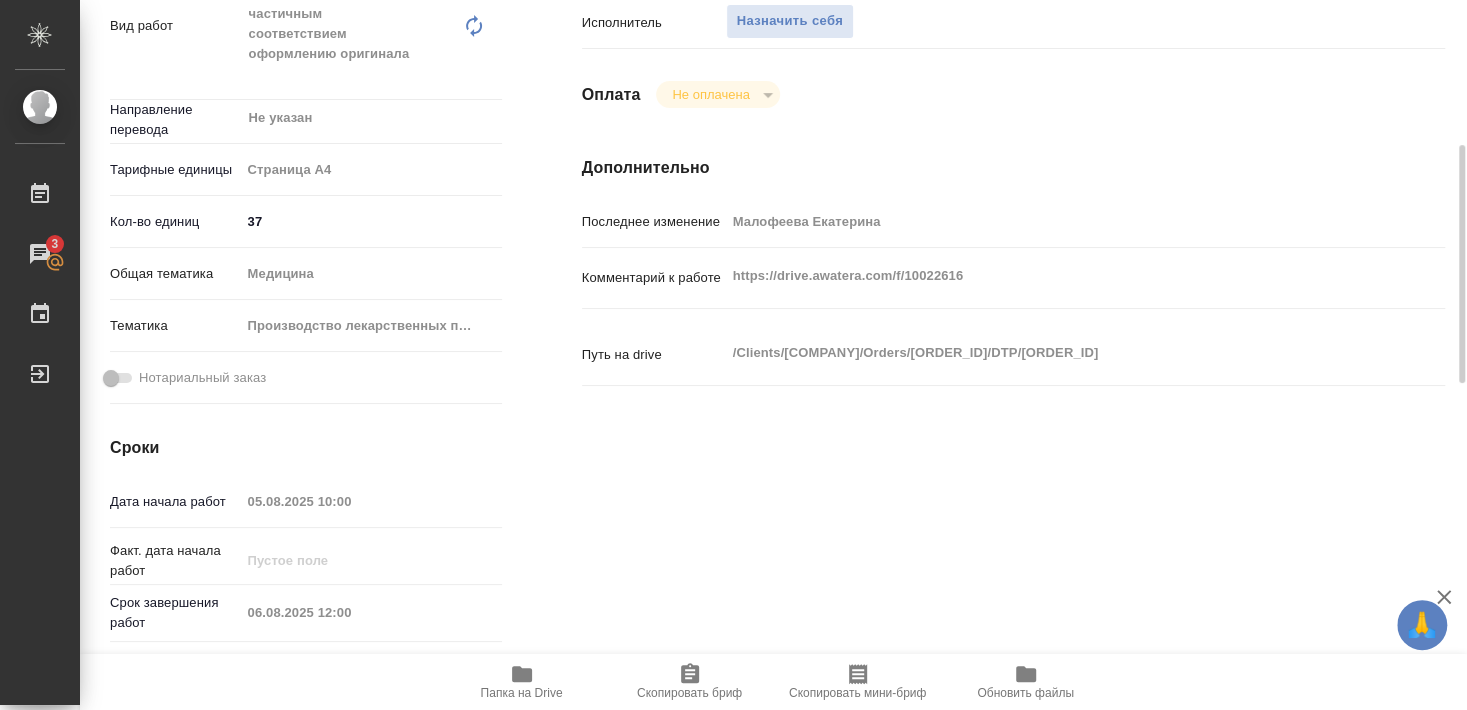 click 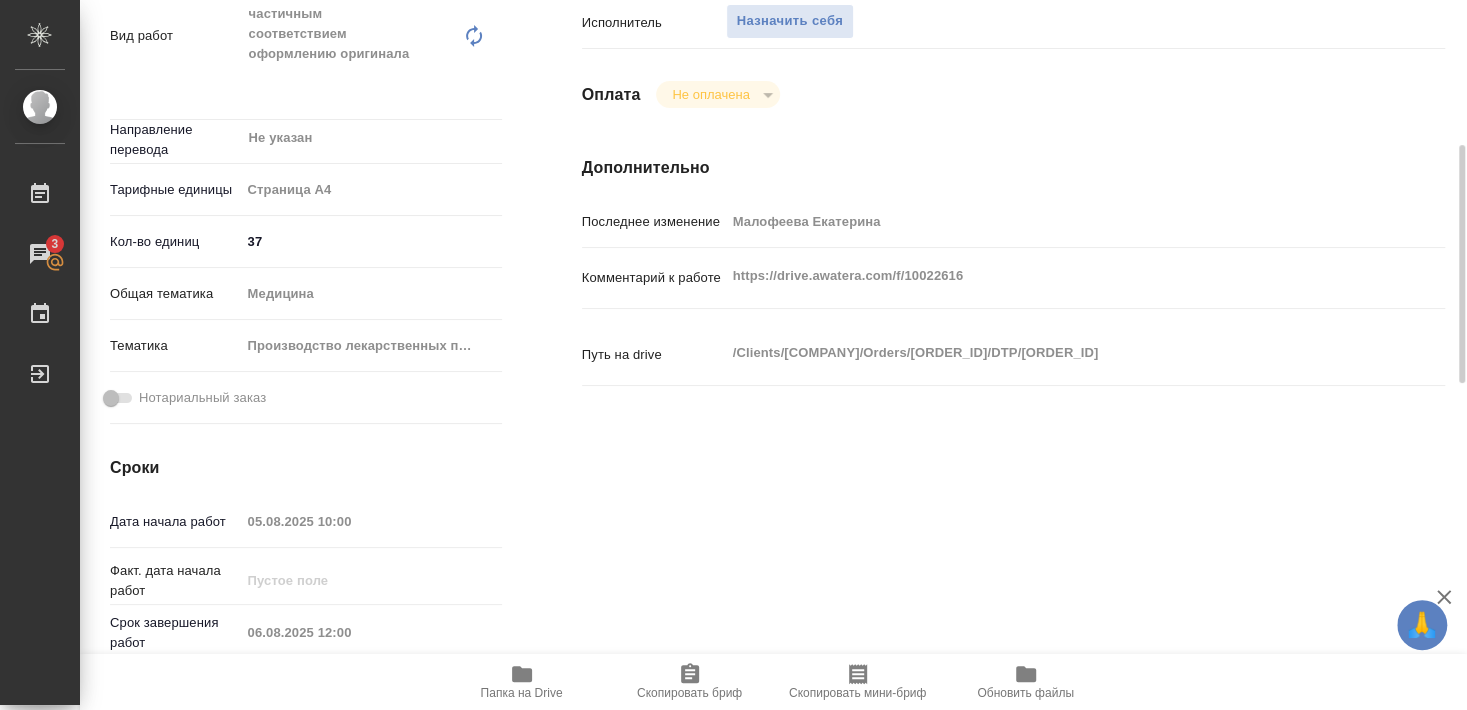 type on "x" 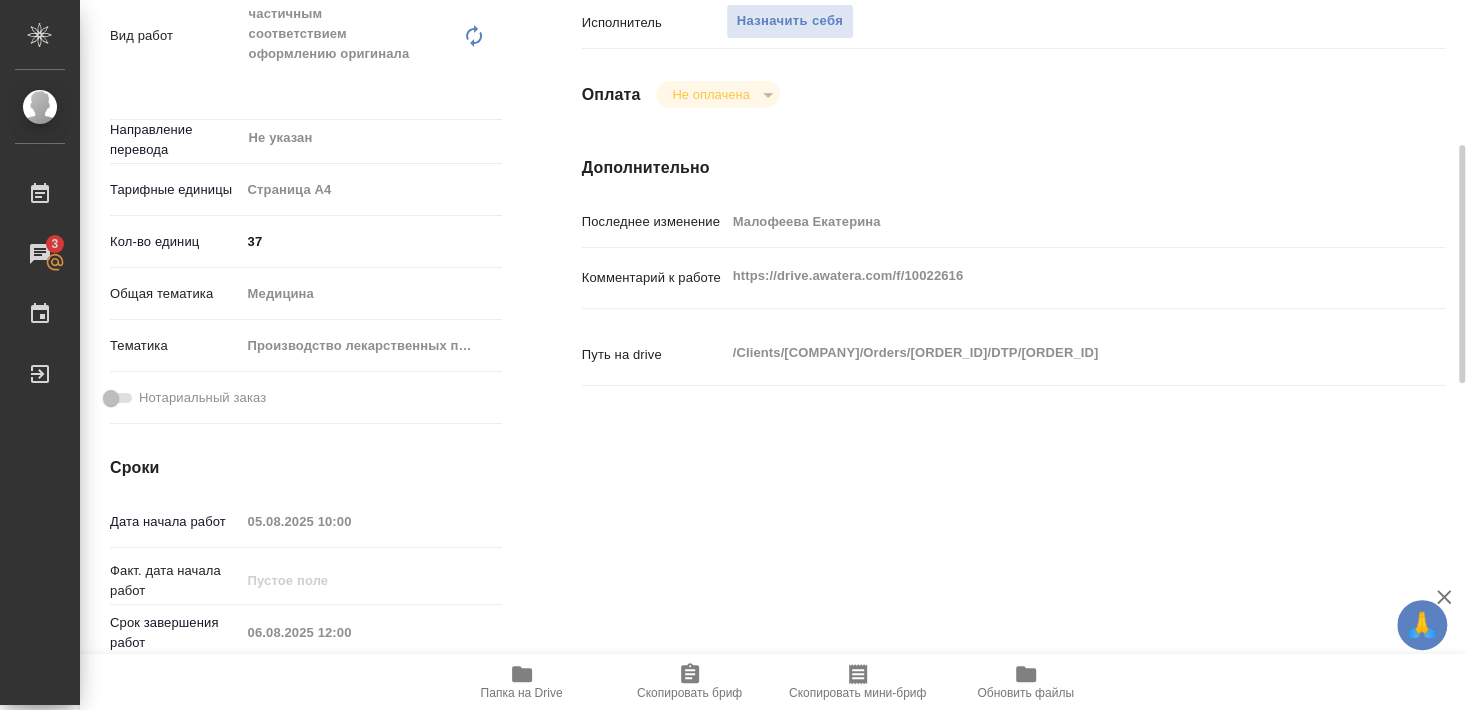 type on "x" 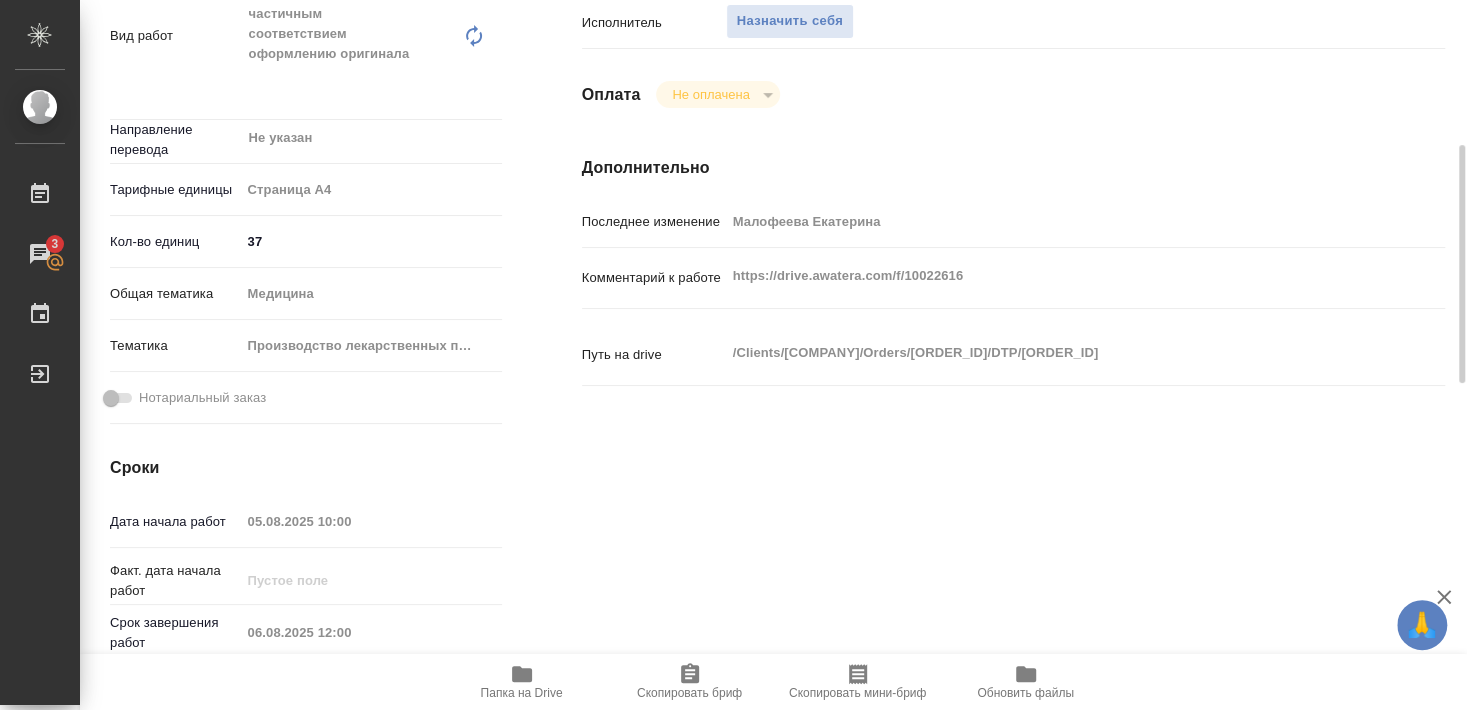 type on "x" 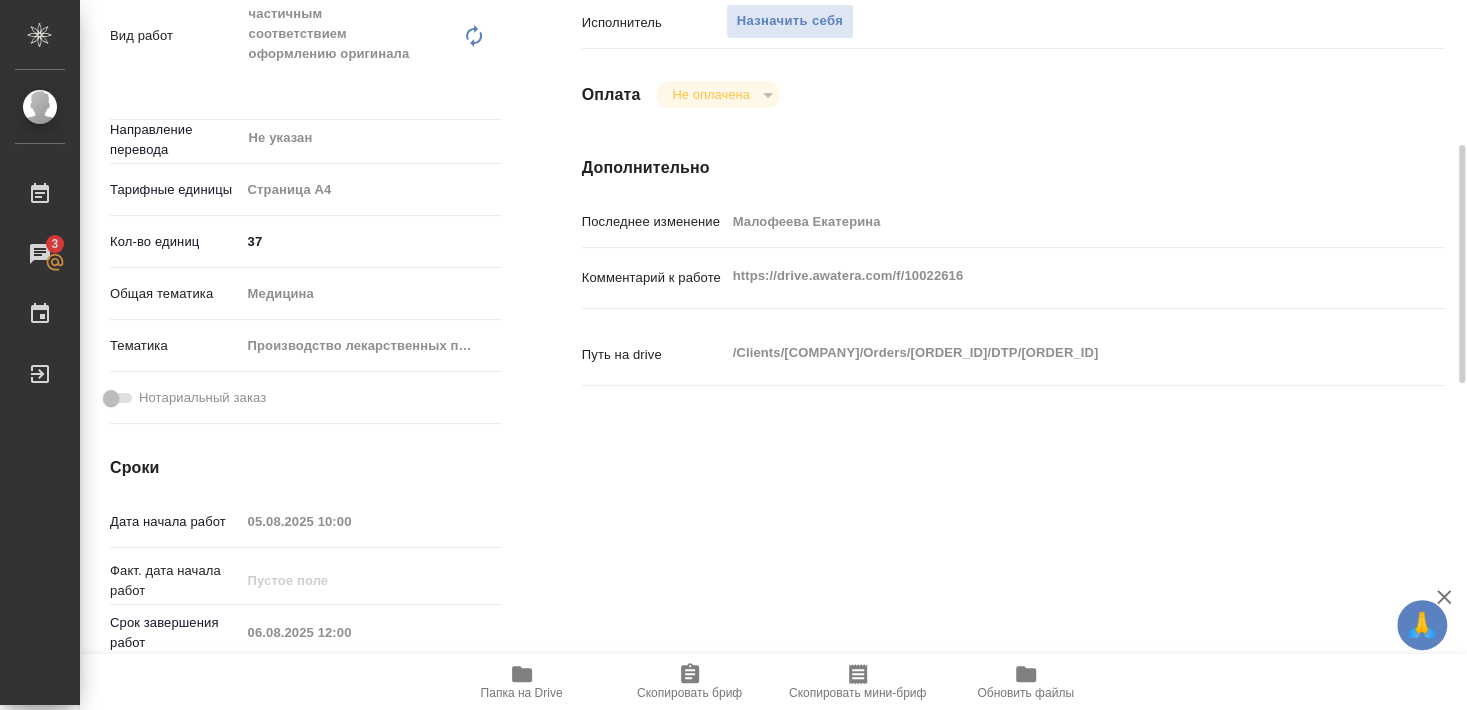 type on "x" 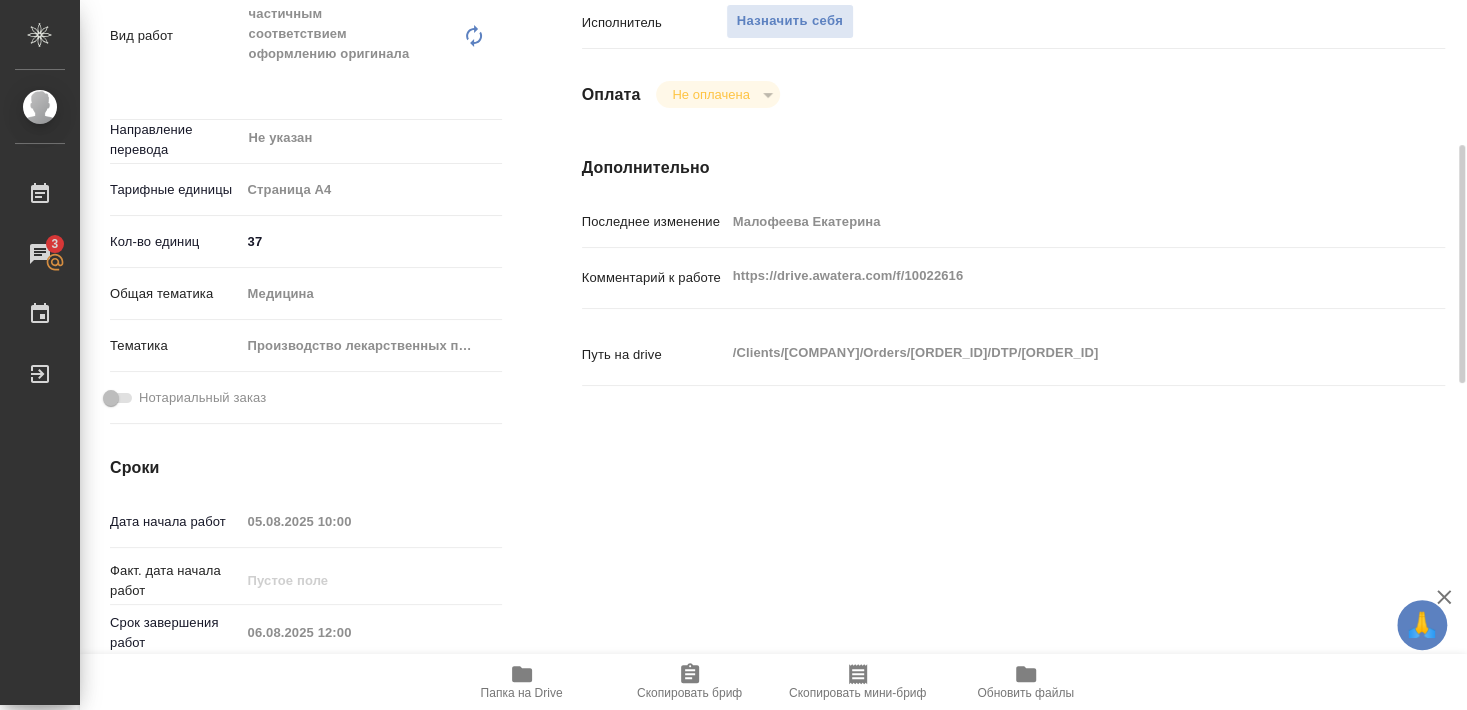 type on "x" 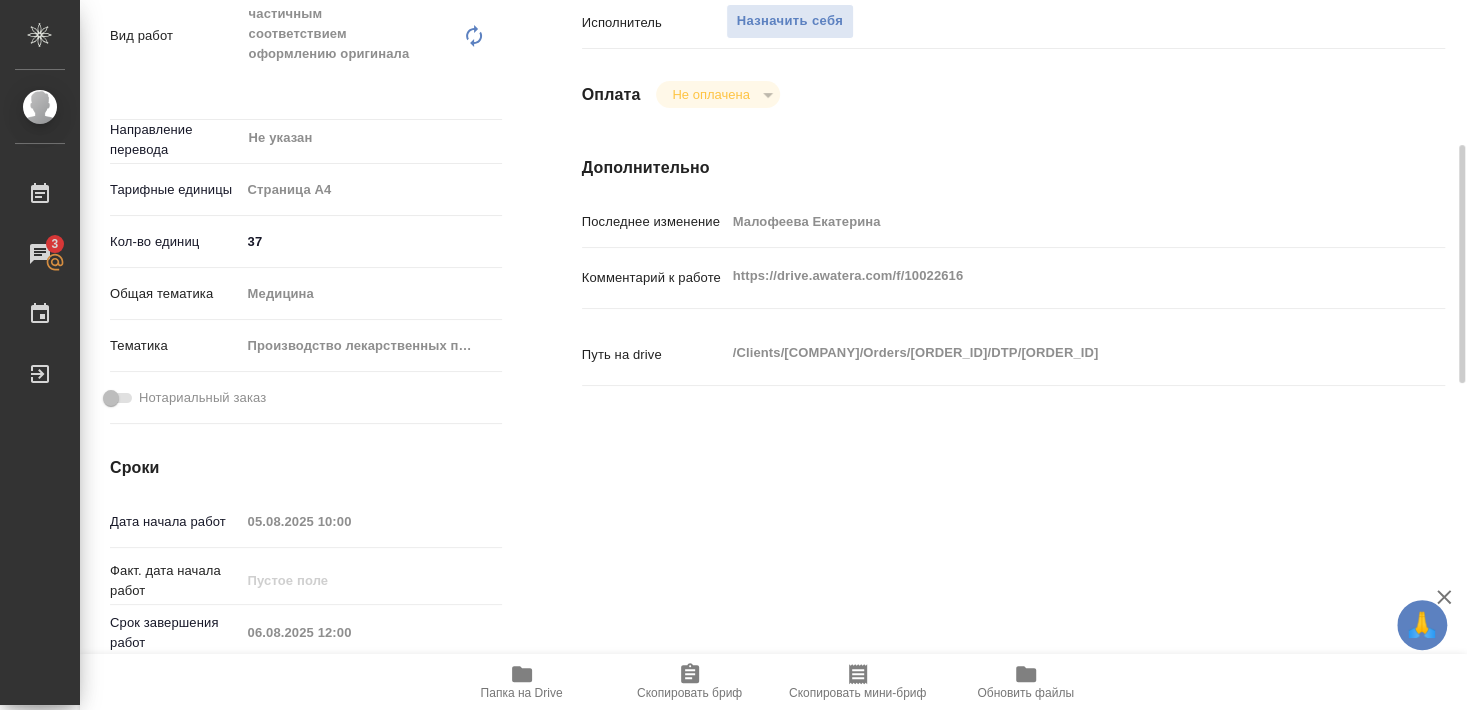 type on "x" 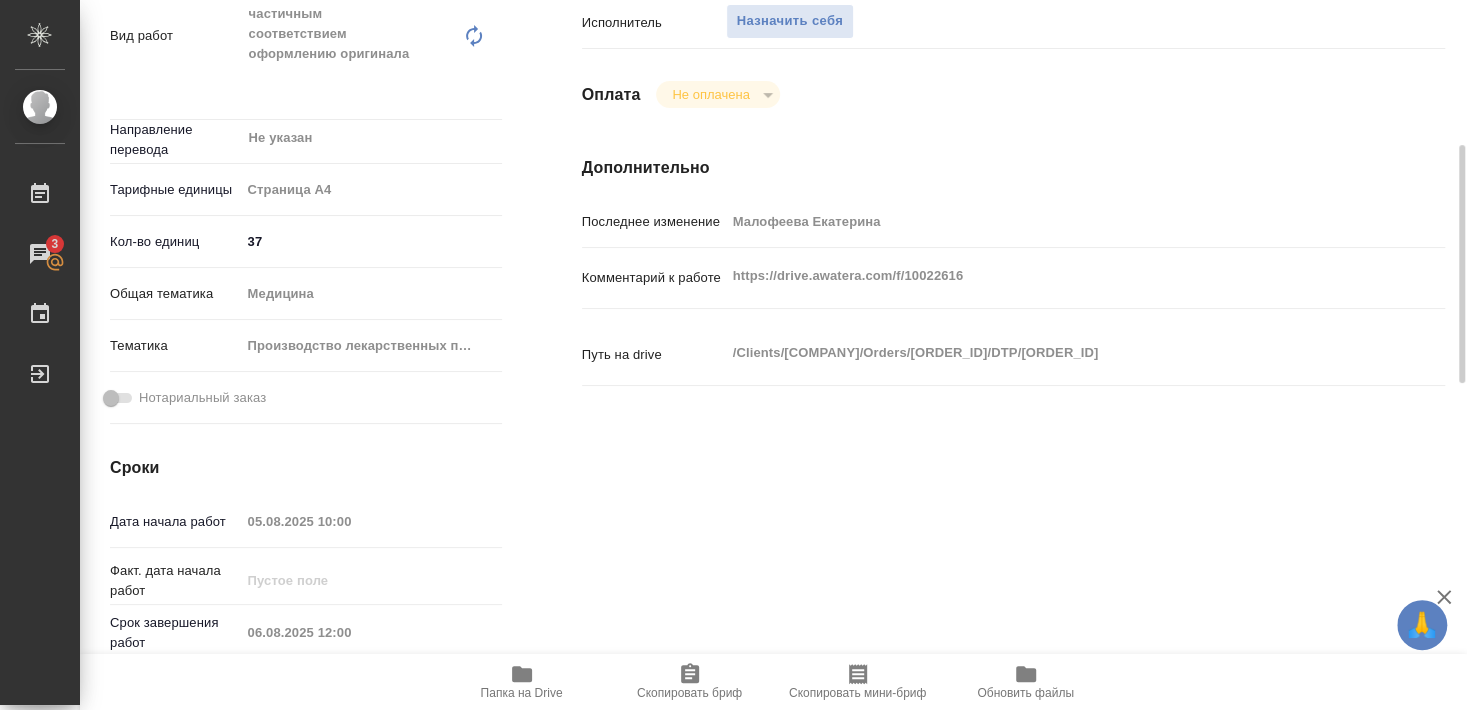 type on "x" 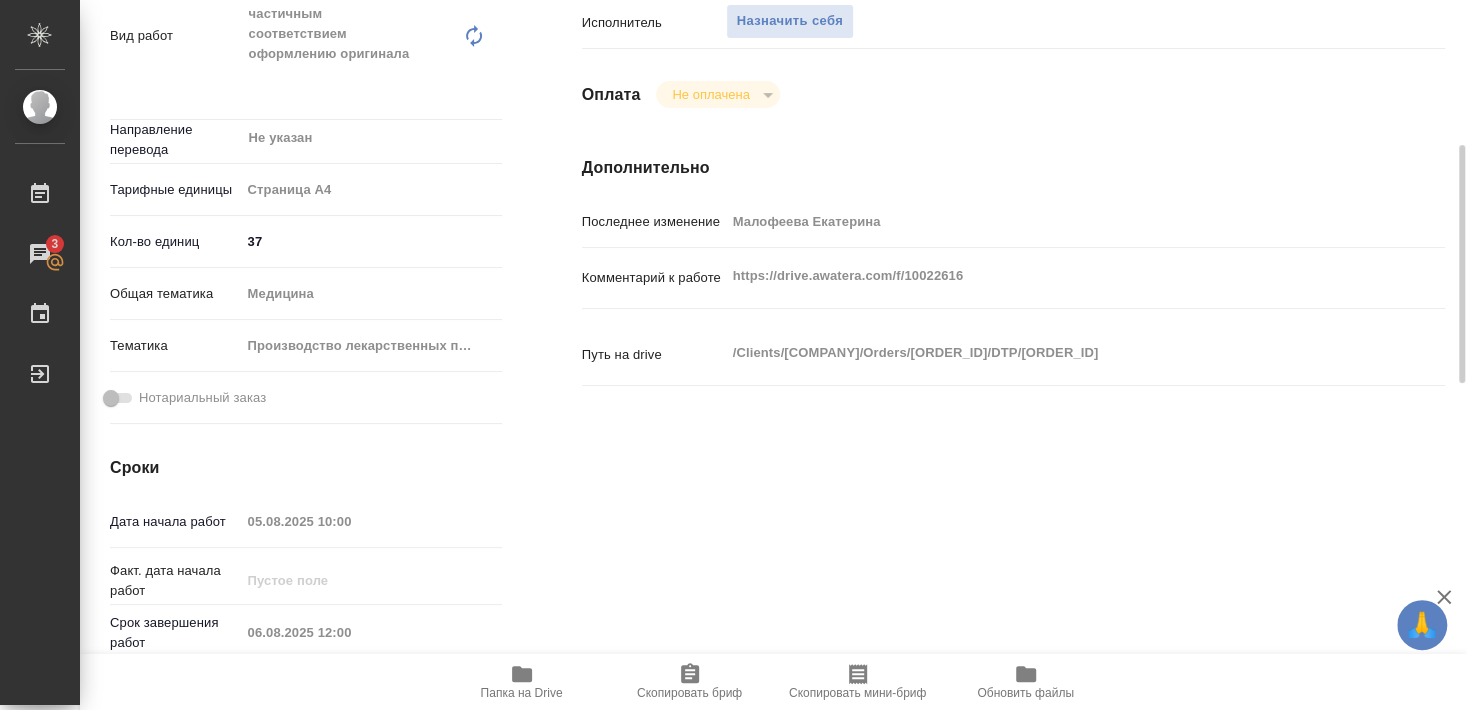 type on "x" 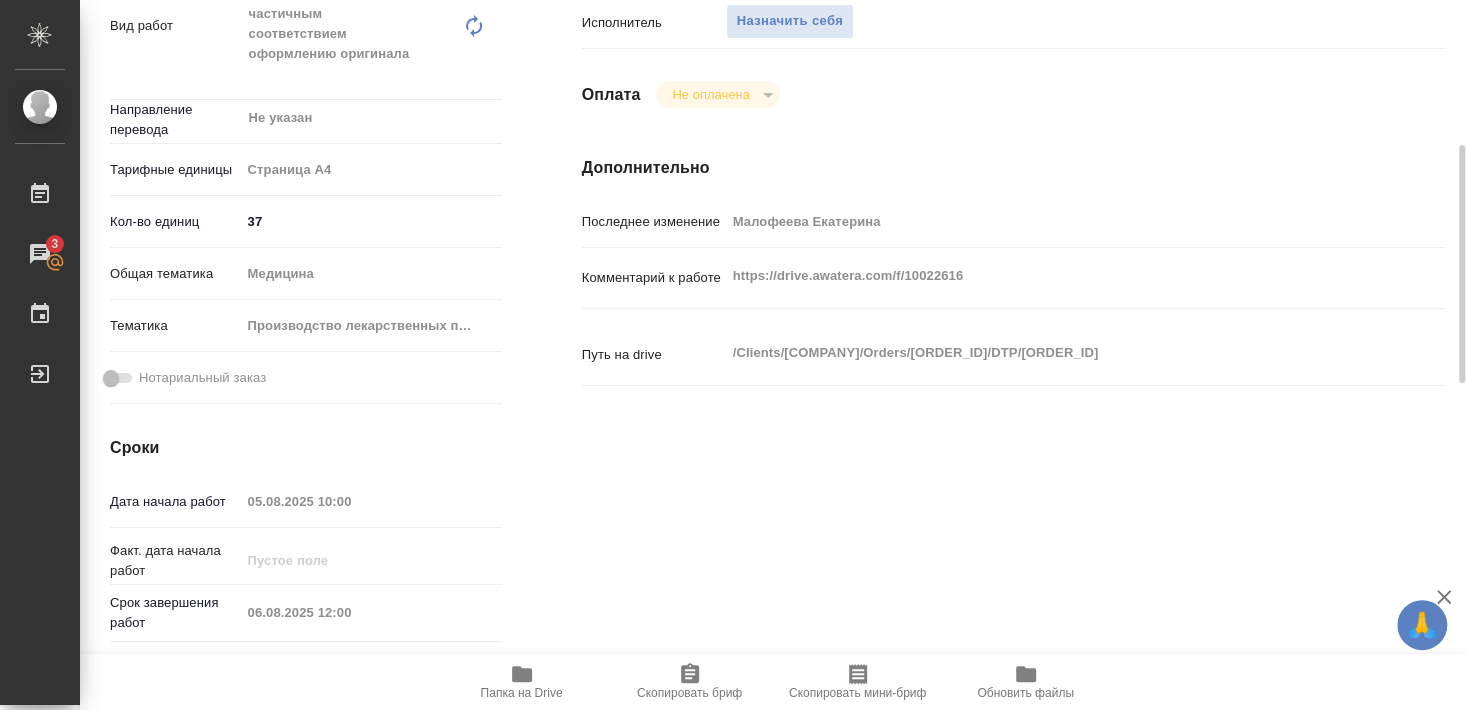 type on "x" 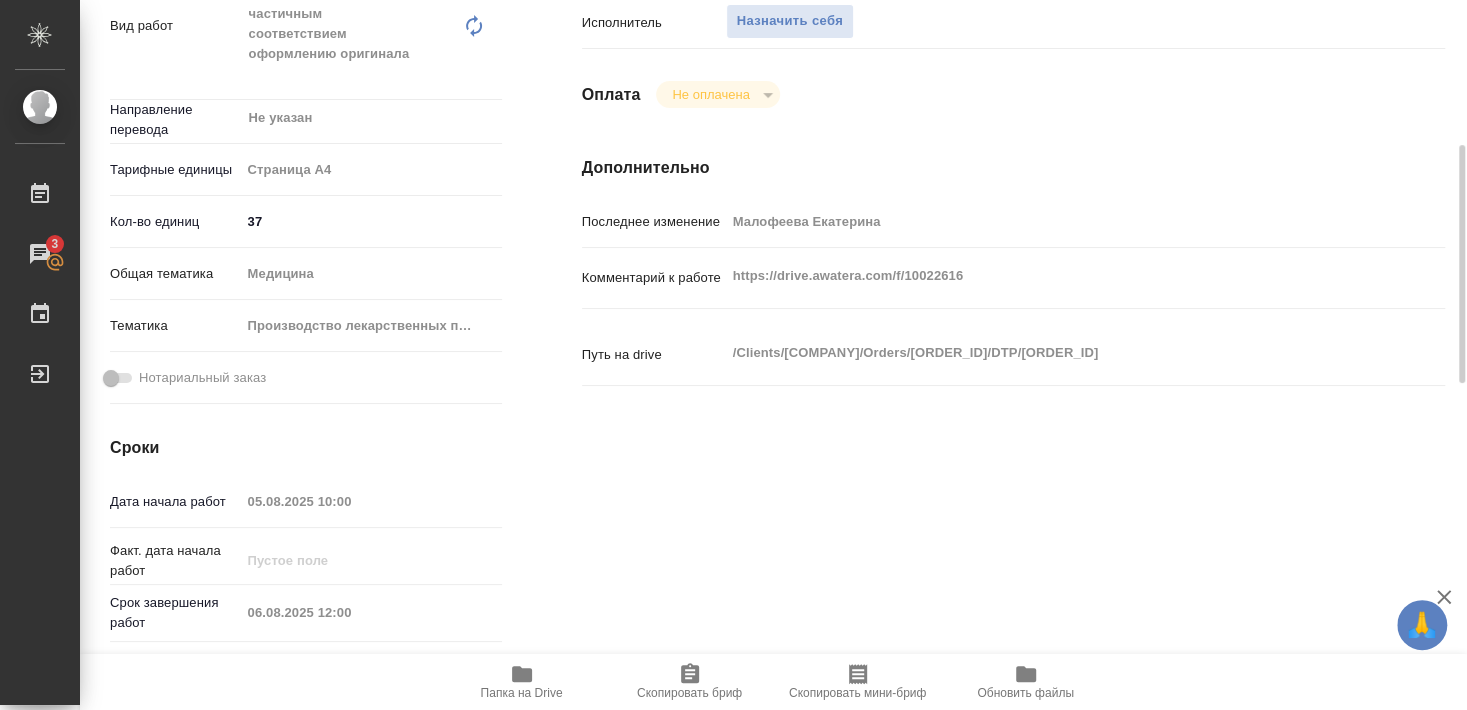 type on "x" 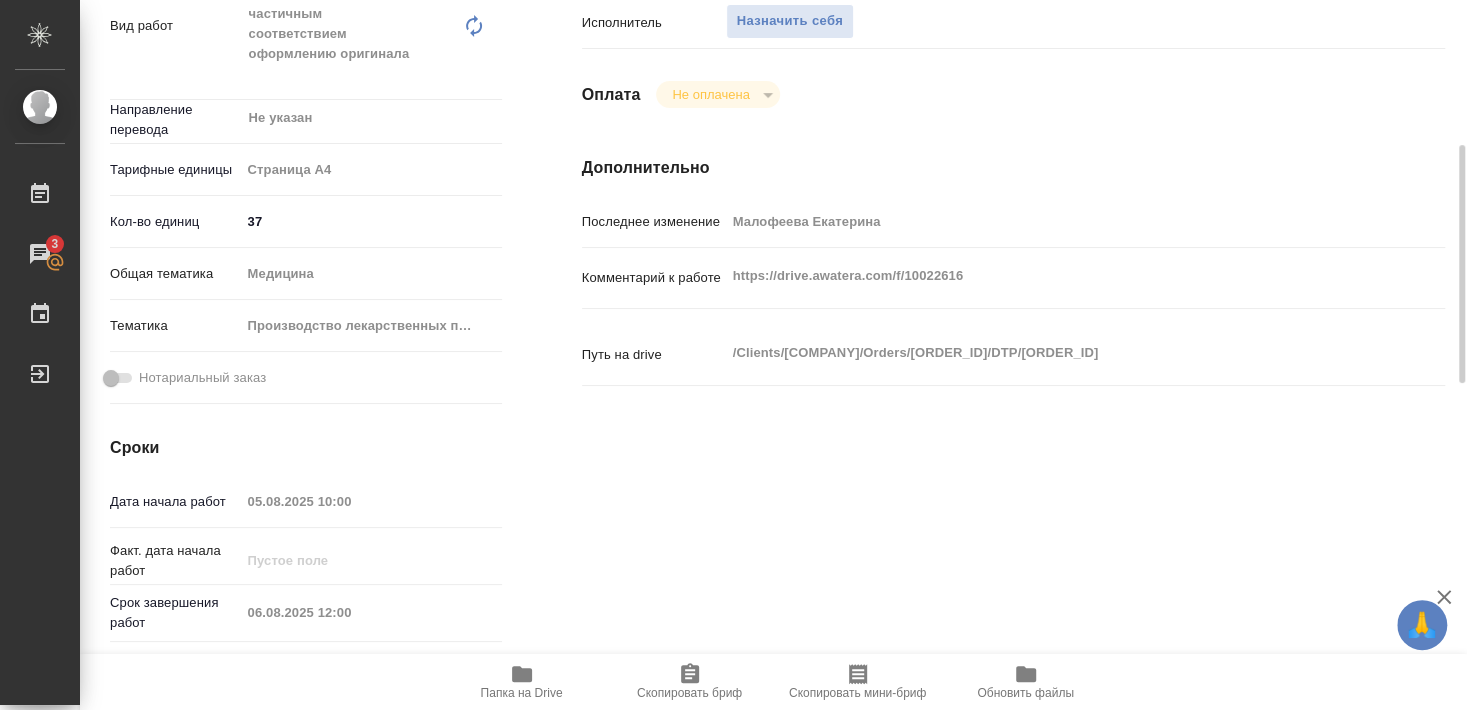 type on "x" 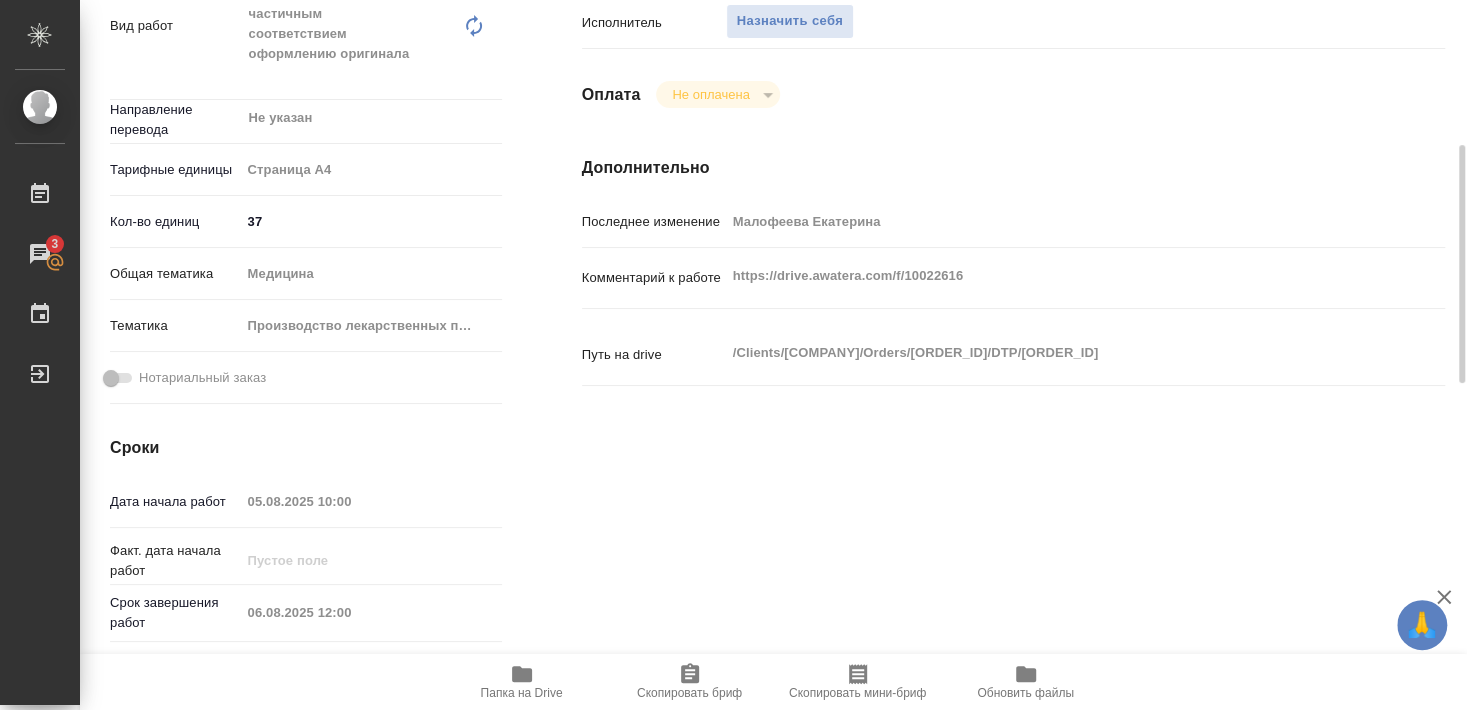 type on "x" 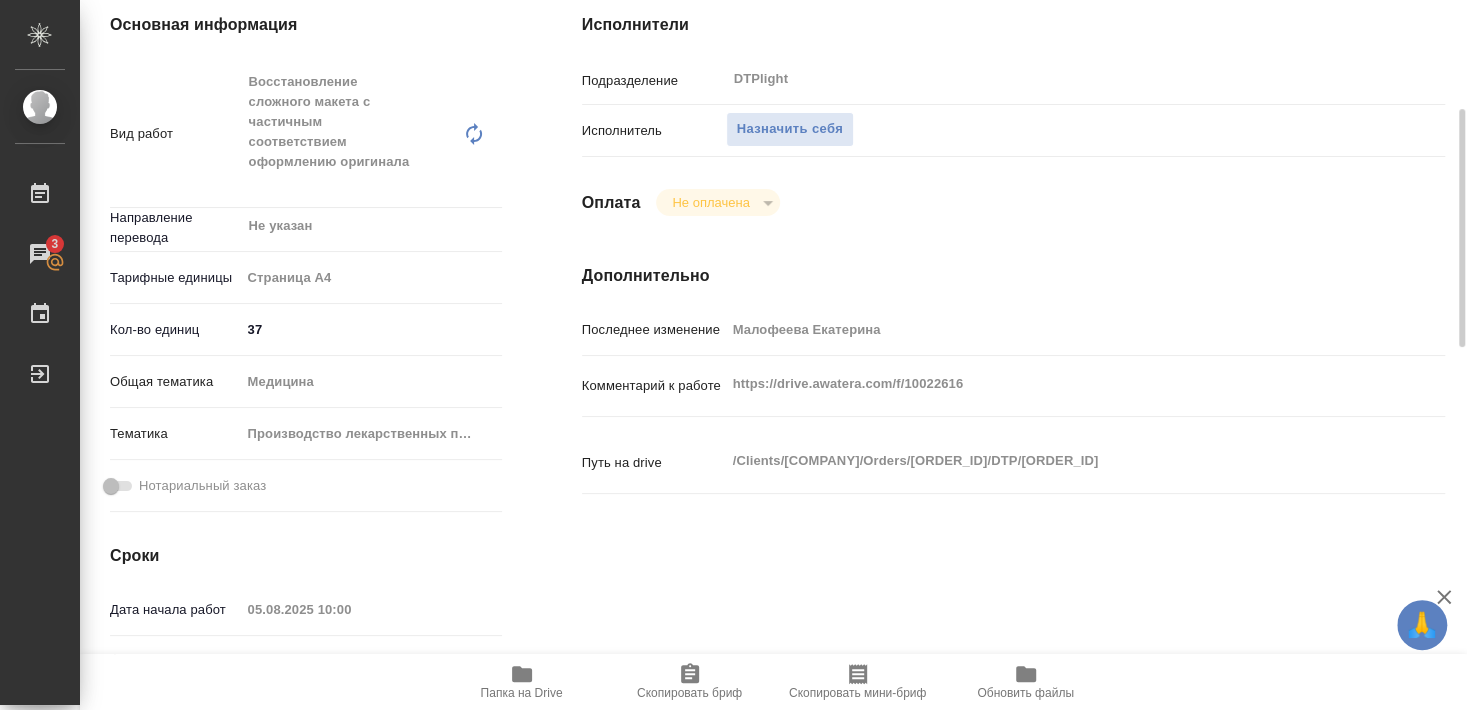 scroll, scrollTop: 108, scrollLeft: 0, axis: vertical 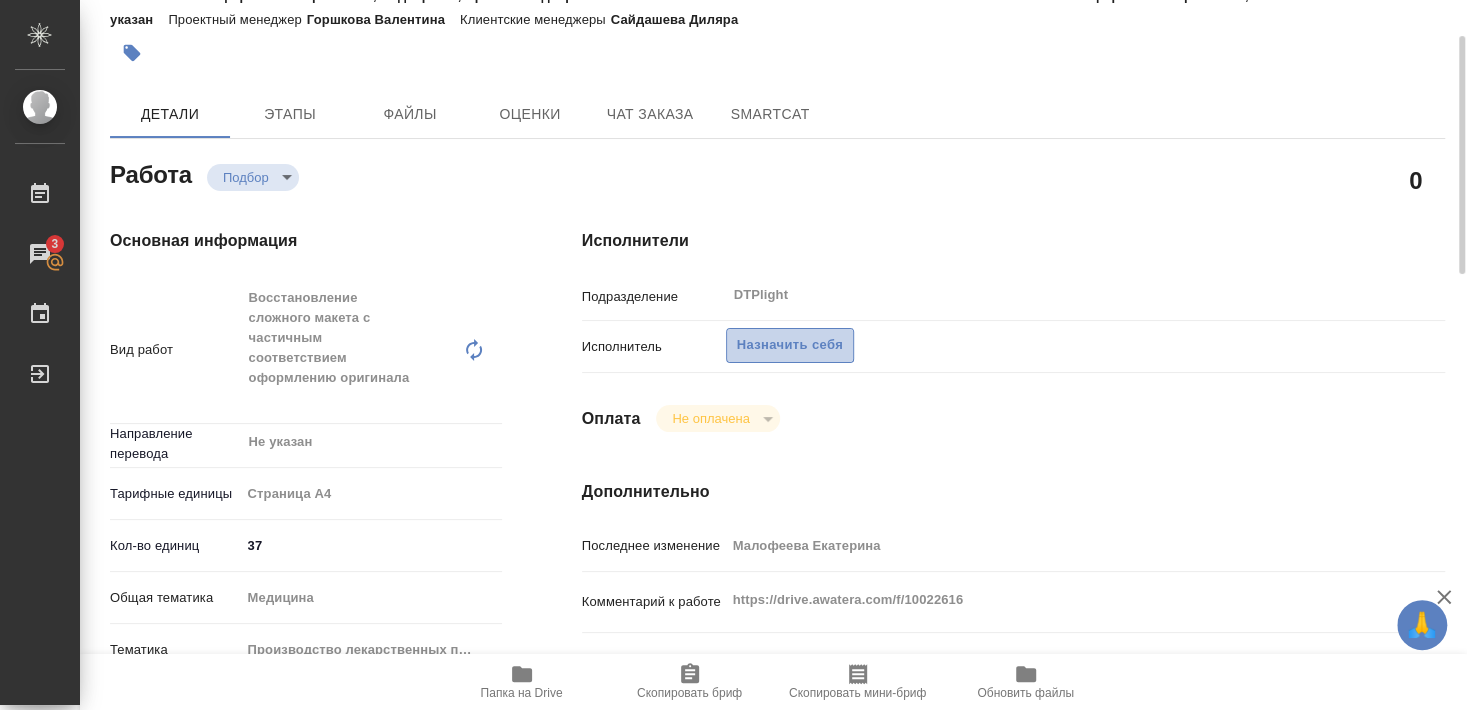 click on "Назначить себя" at bounding box center [790, 345] 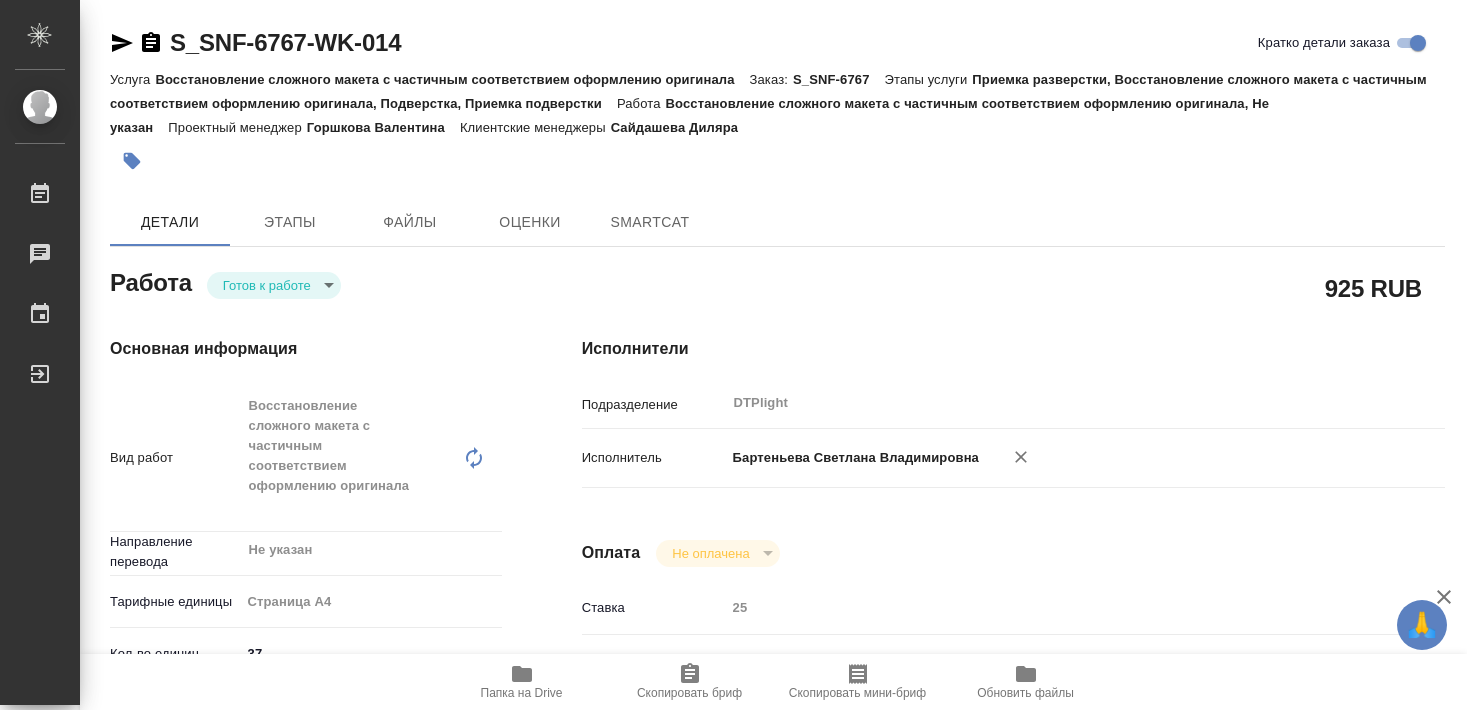 scroll, scrollTop: 0, scrollLeft: 0, axis: both 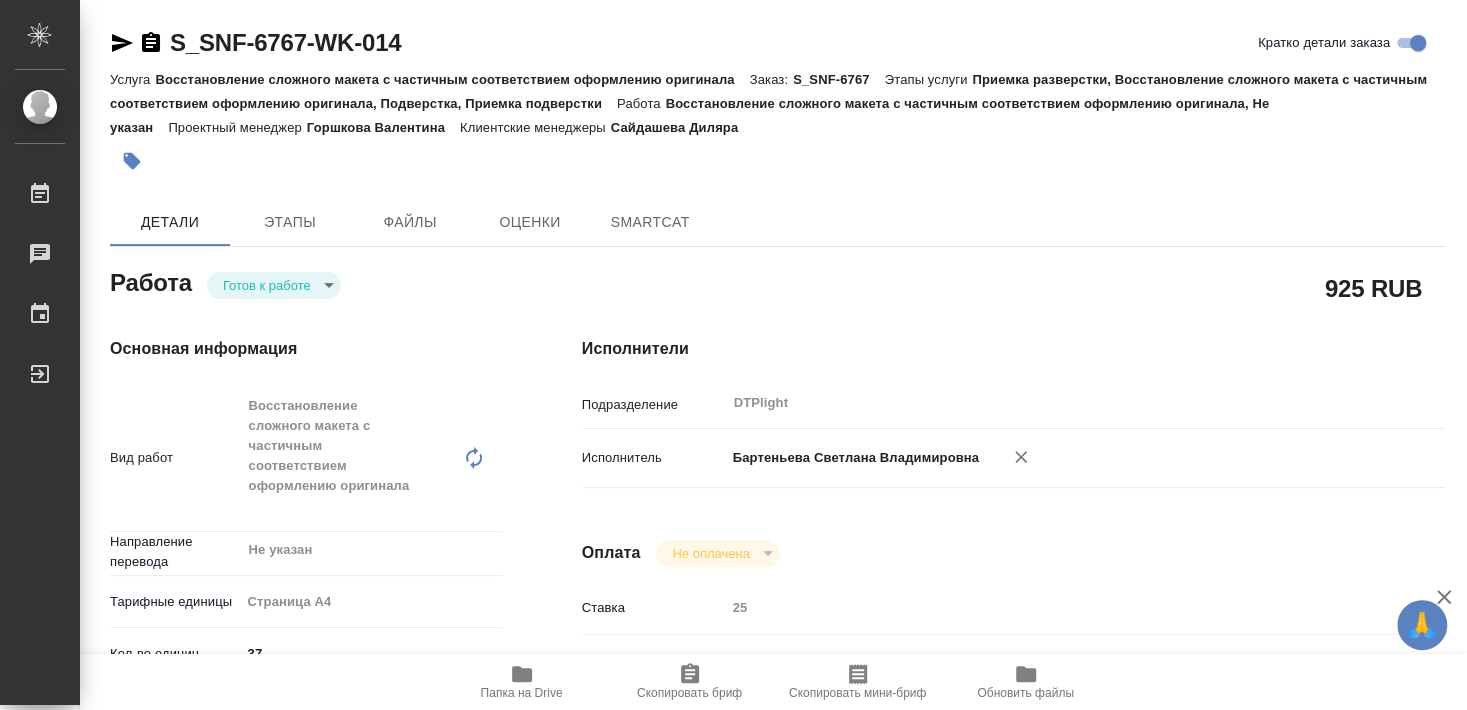 type on "x" 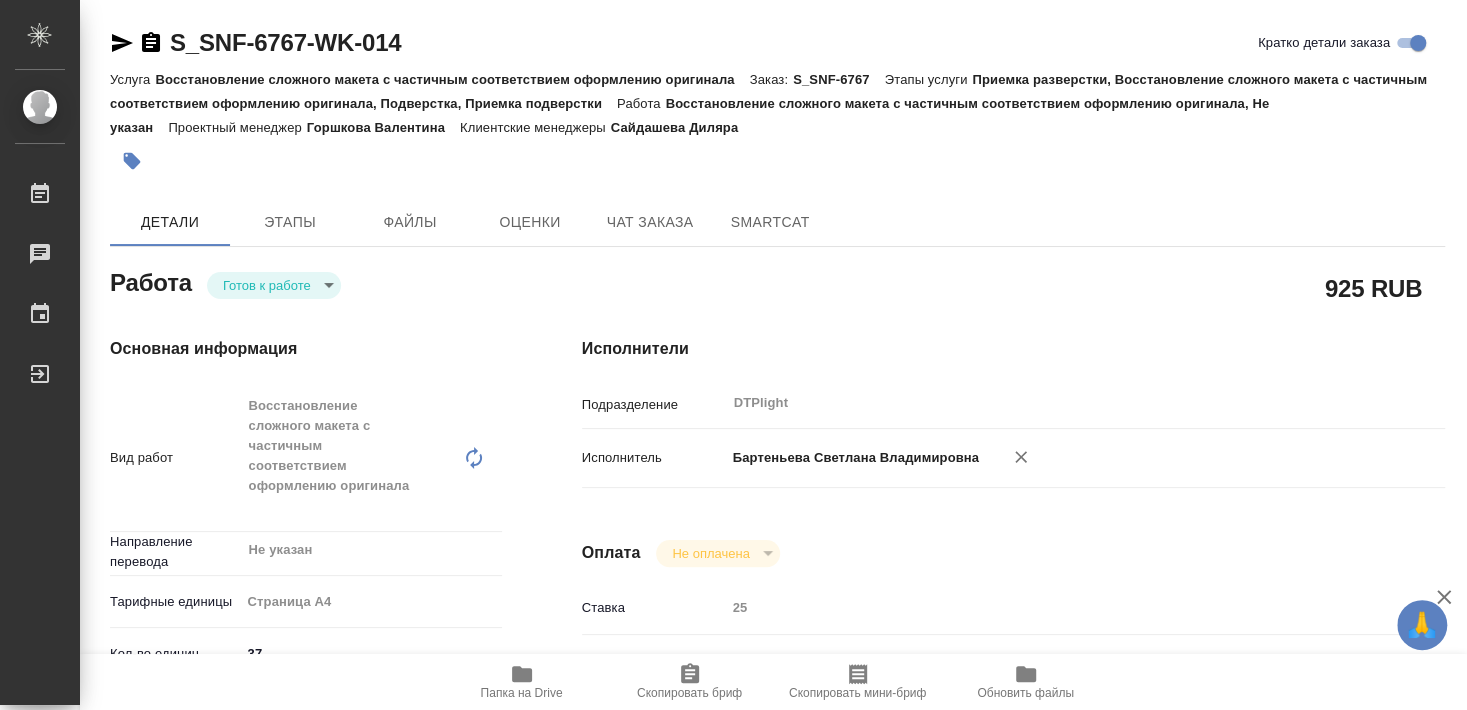 type on "x" 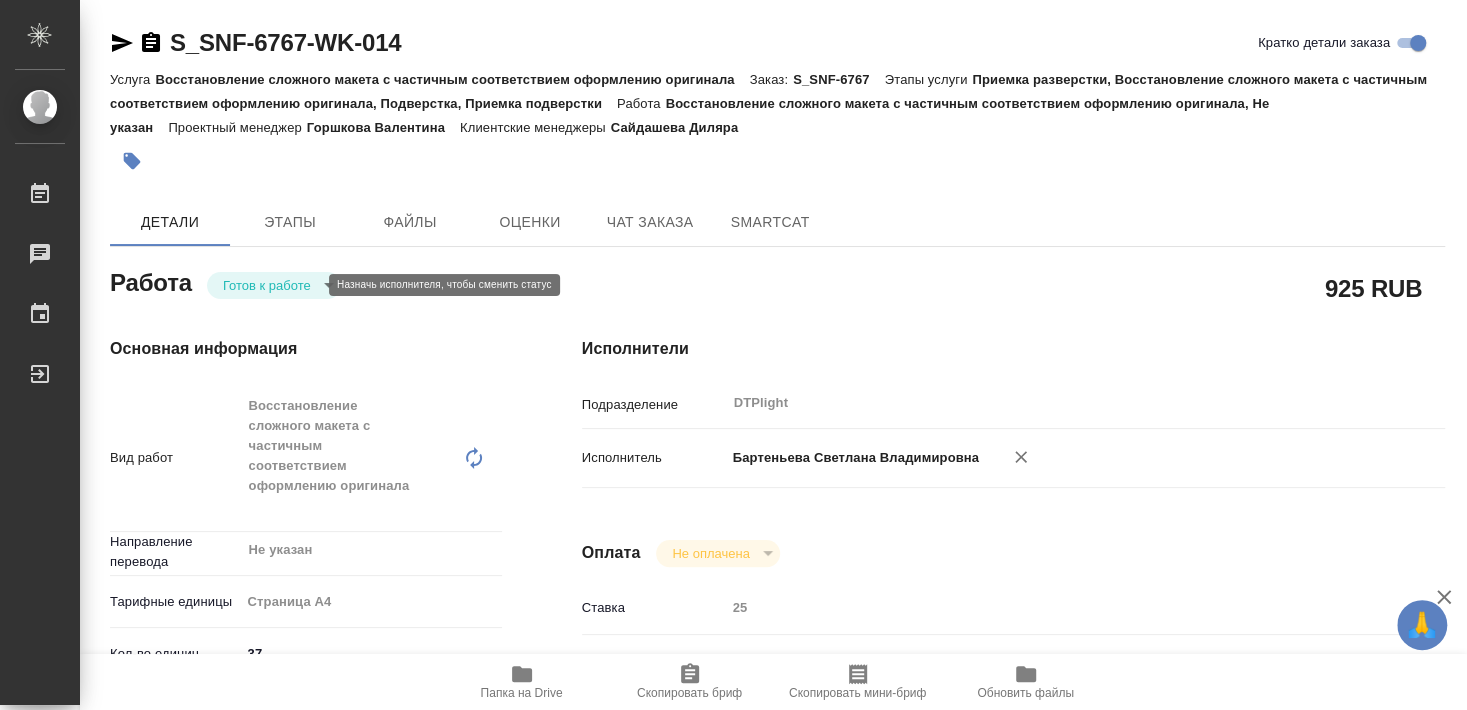 type on "x" 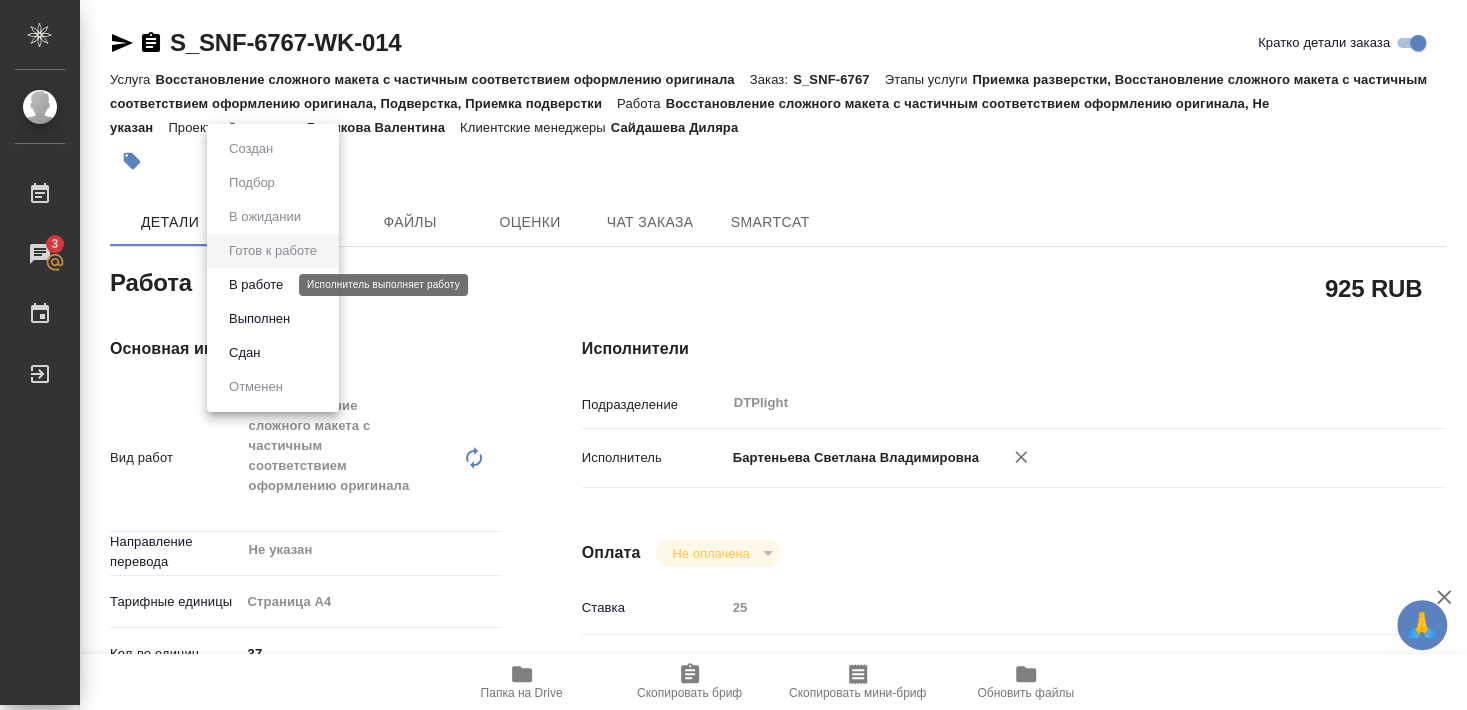click on "В работе" at bounding box center (256, 285) 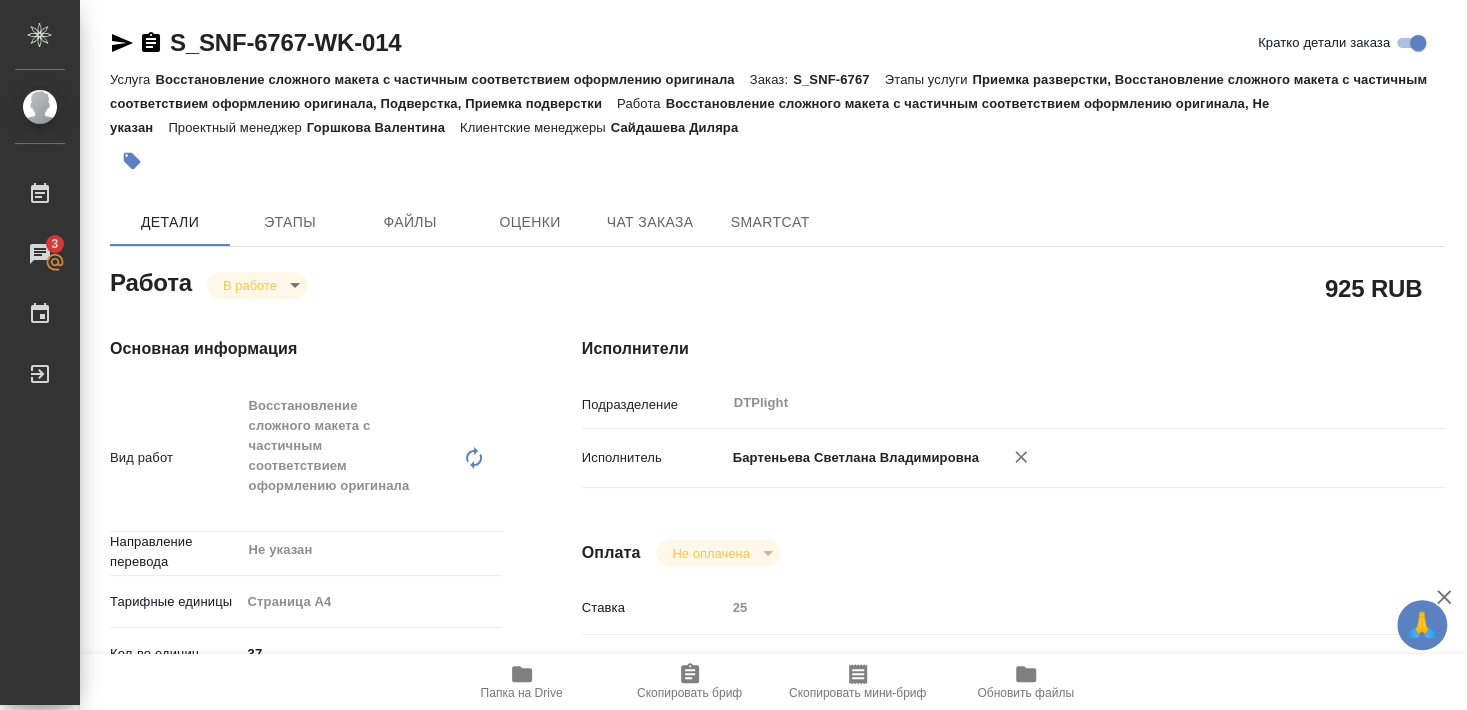type on "x" 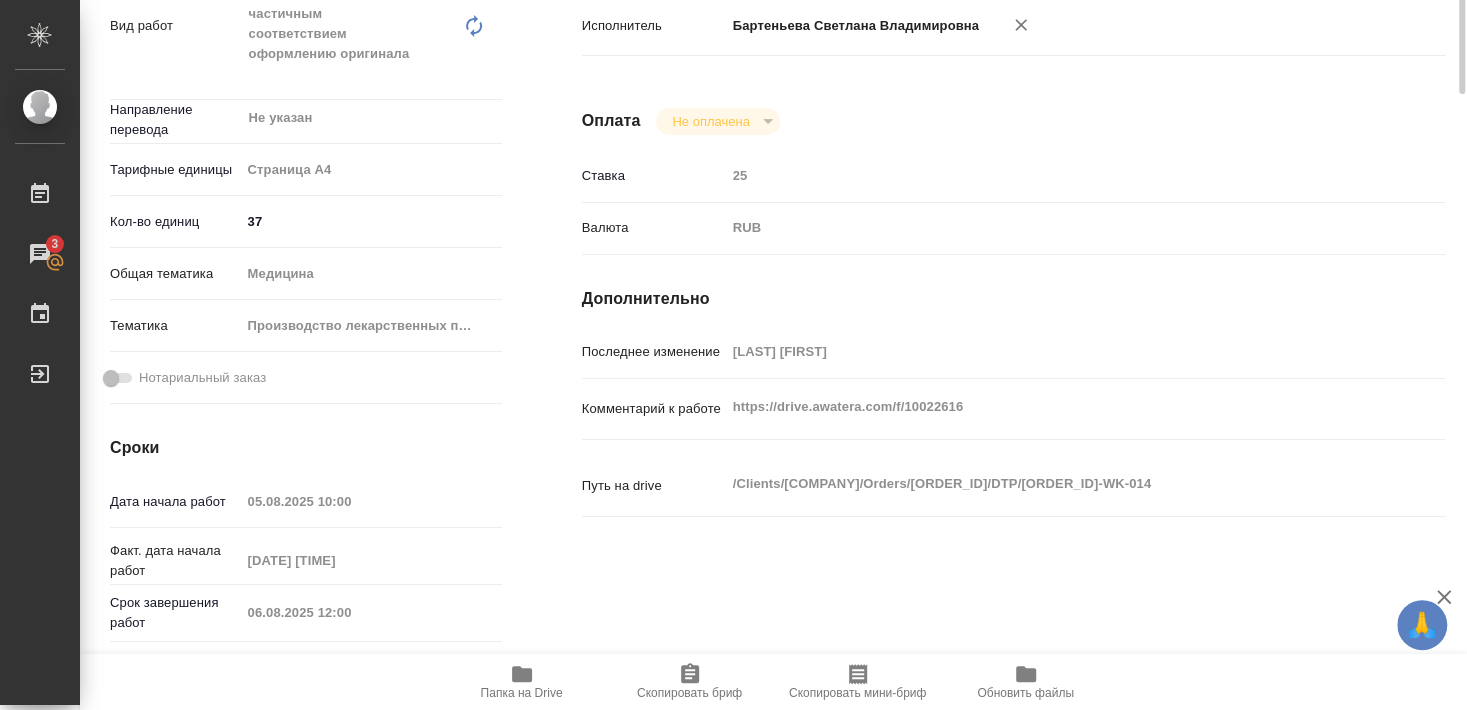 scroll, scrollTop: 0, scrollLeft: 0, axis: both 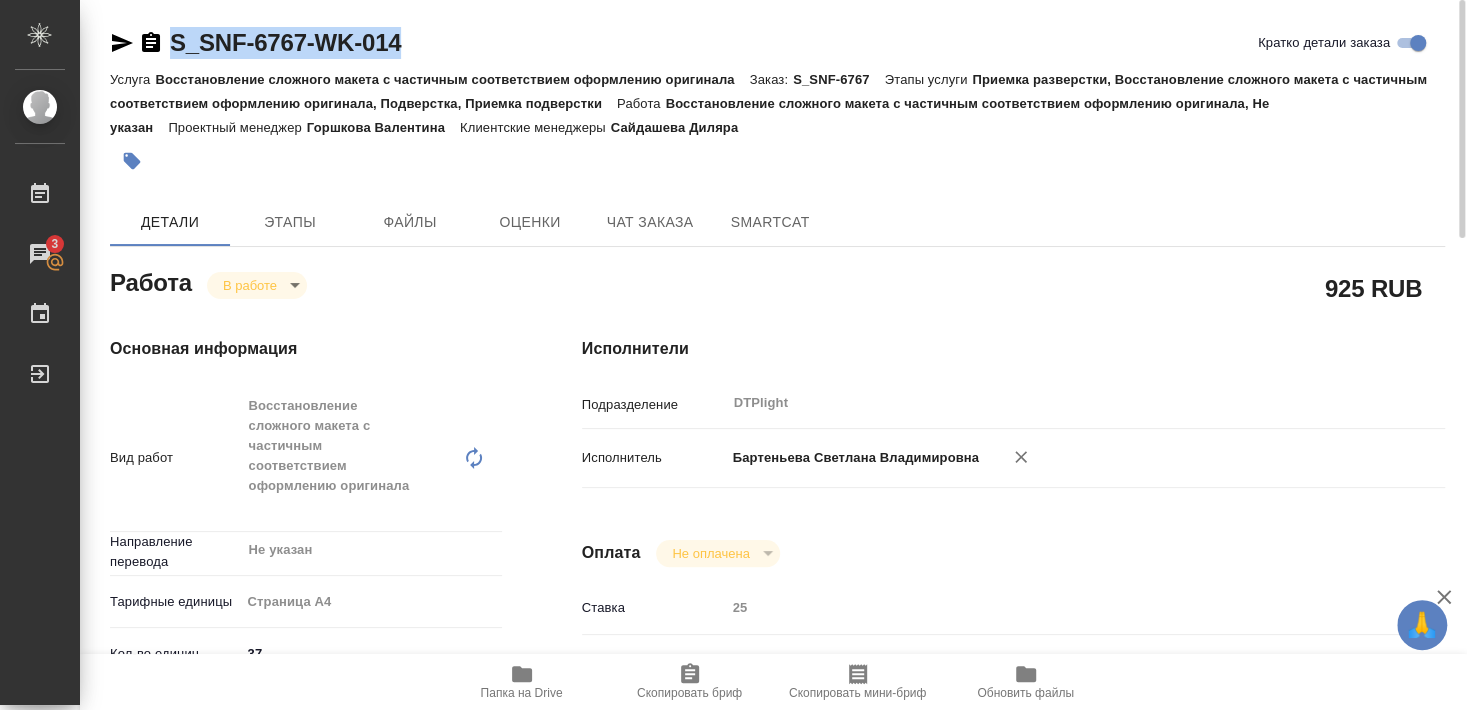 drag, startPoint x: 170, startPoint y: 60, endPoint x: 451, endPoint y: 61, distance: 281.00177 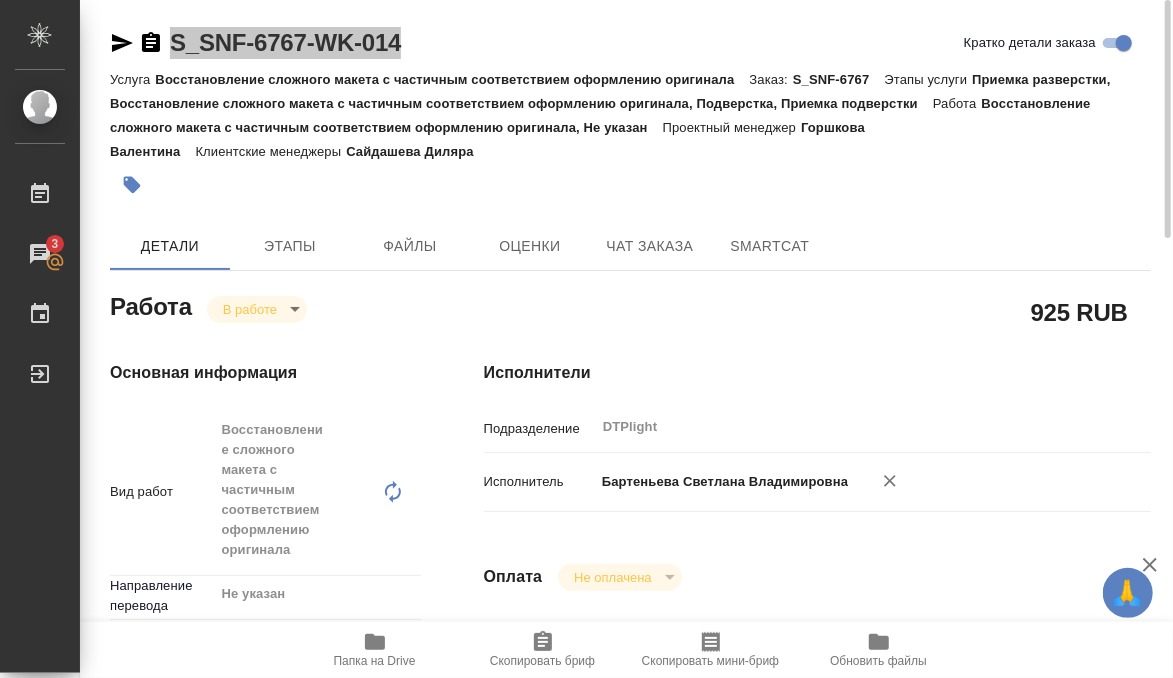 type on "x" 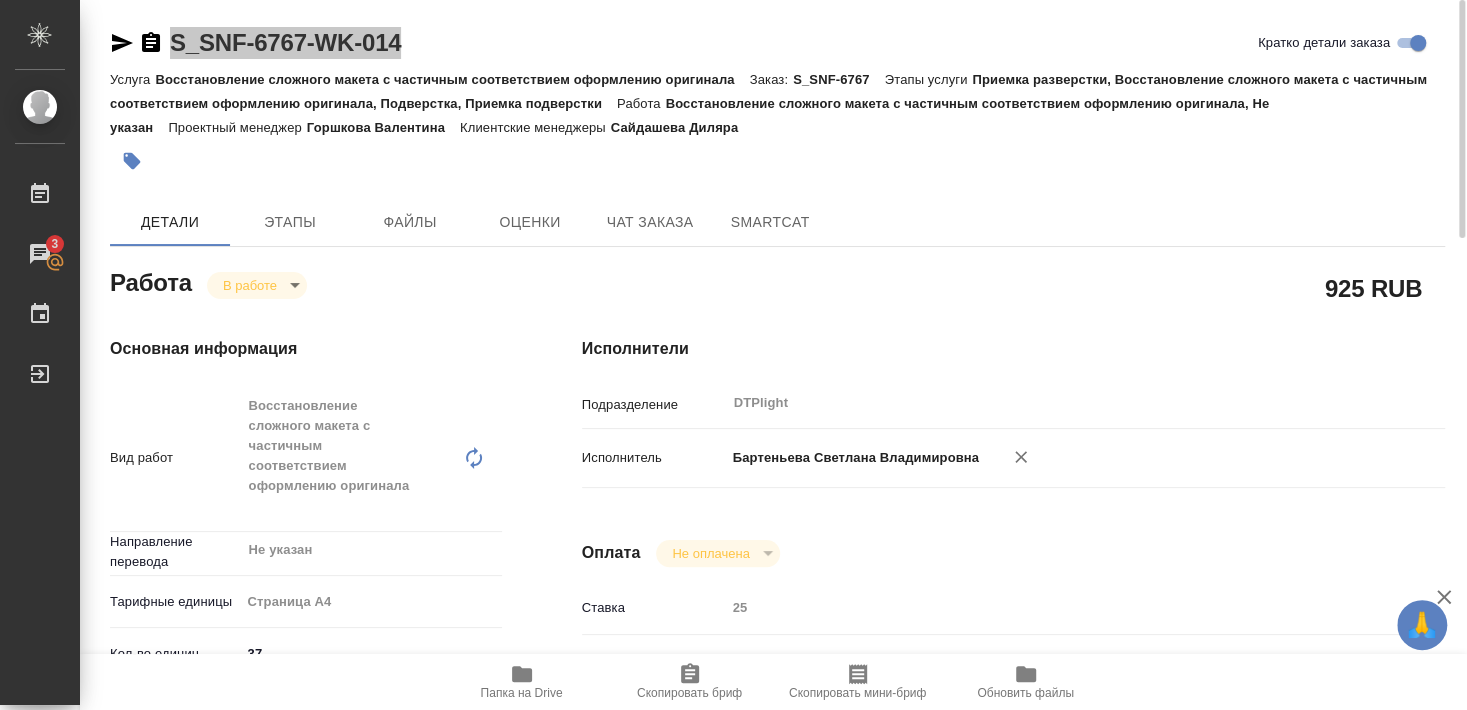 type on "x" 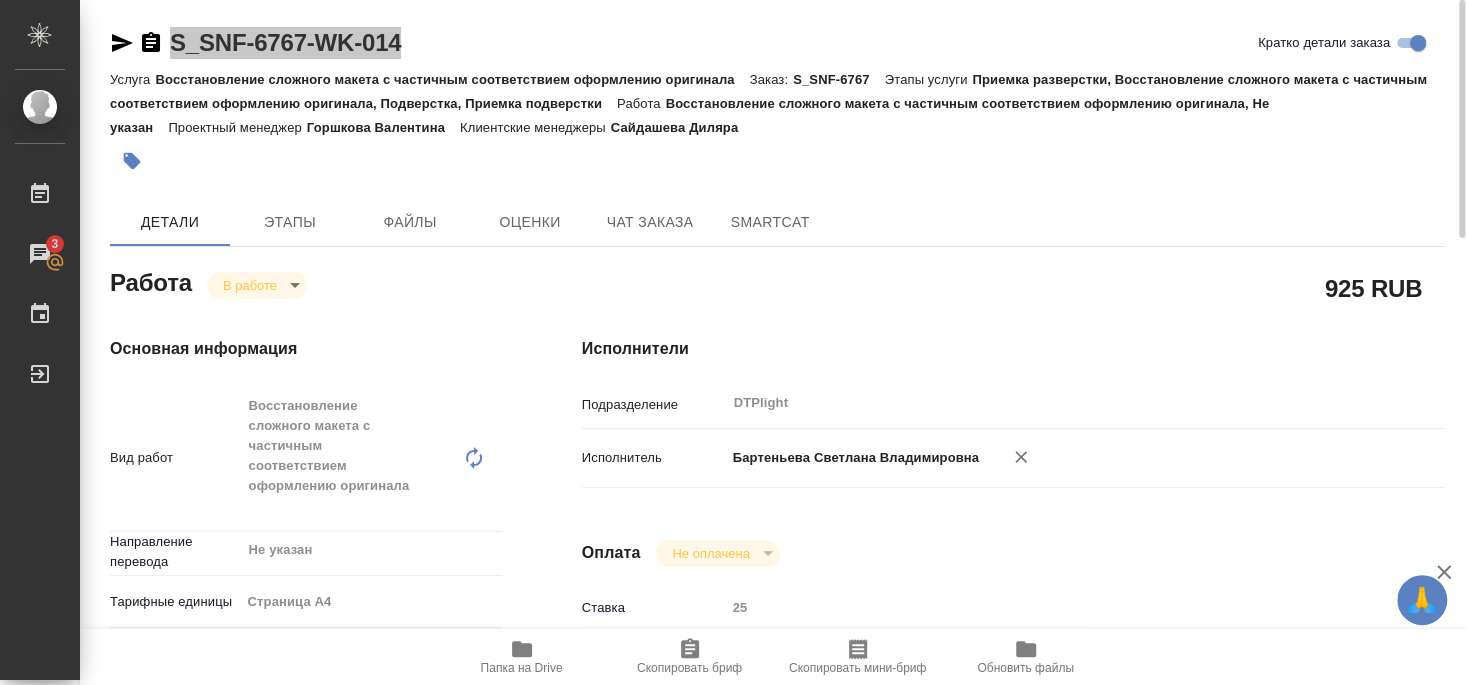 type on "x" 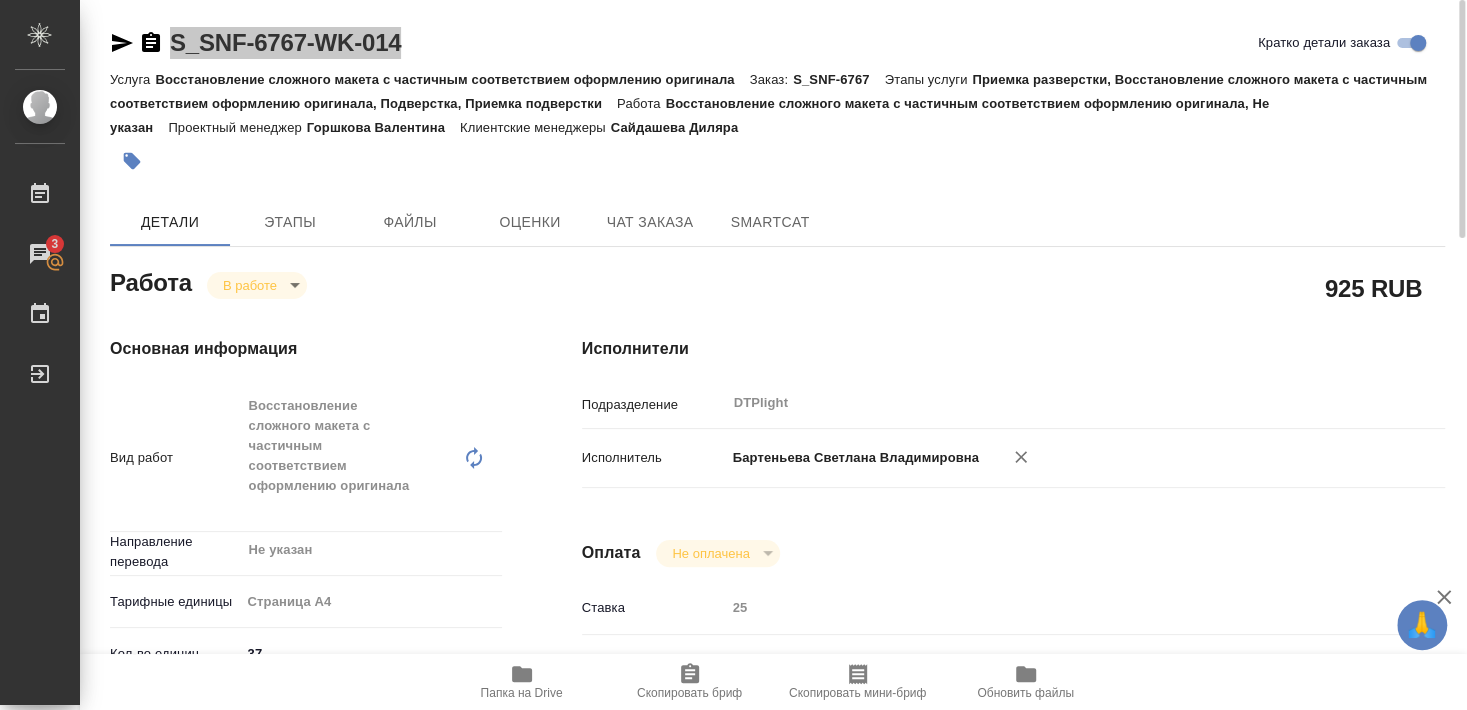 type on "x" 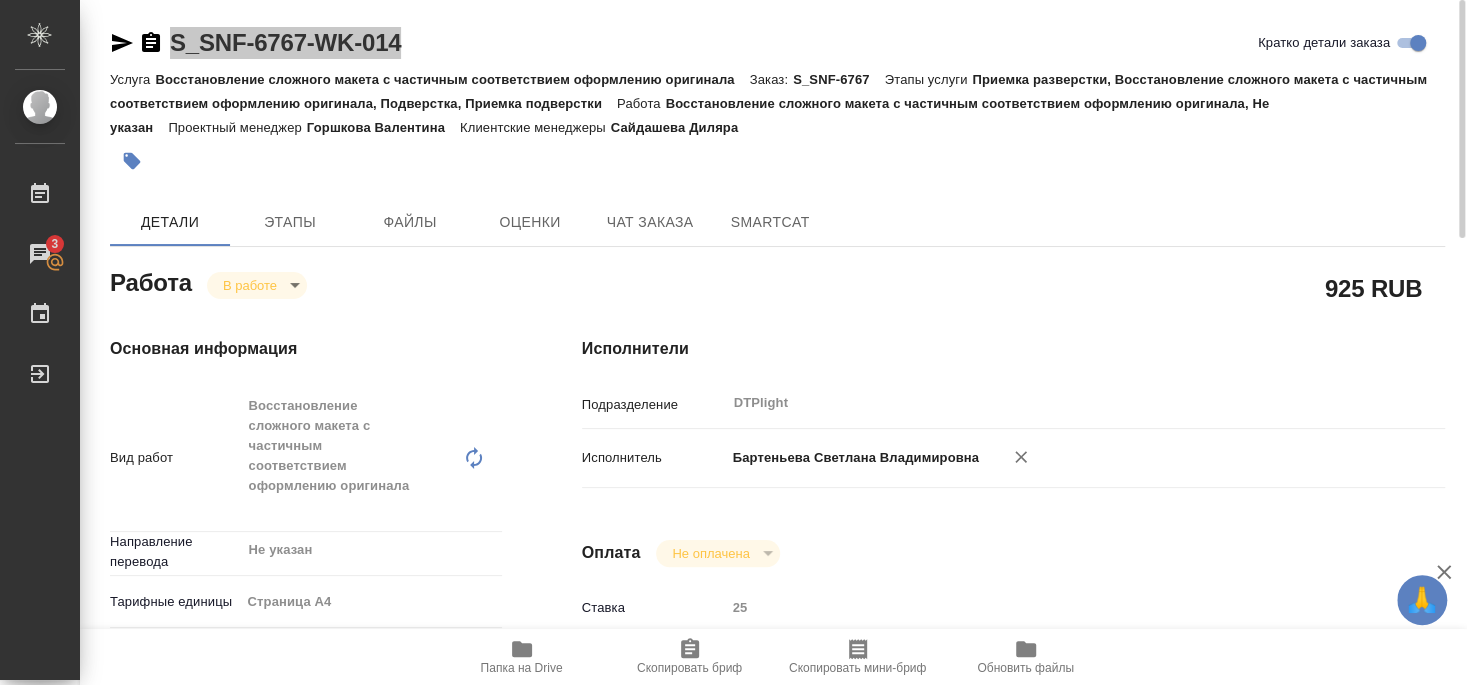 type on "x" 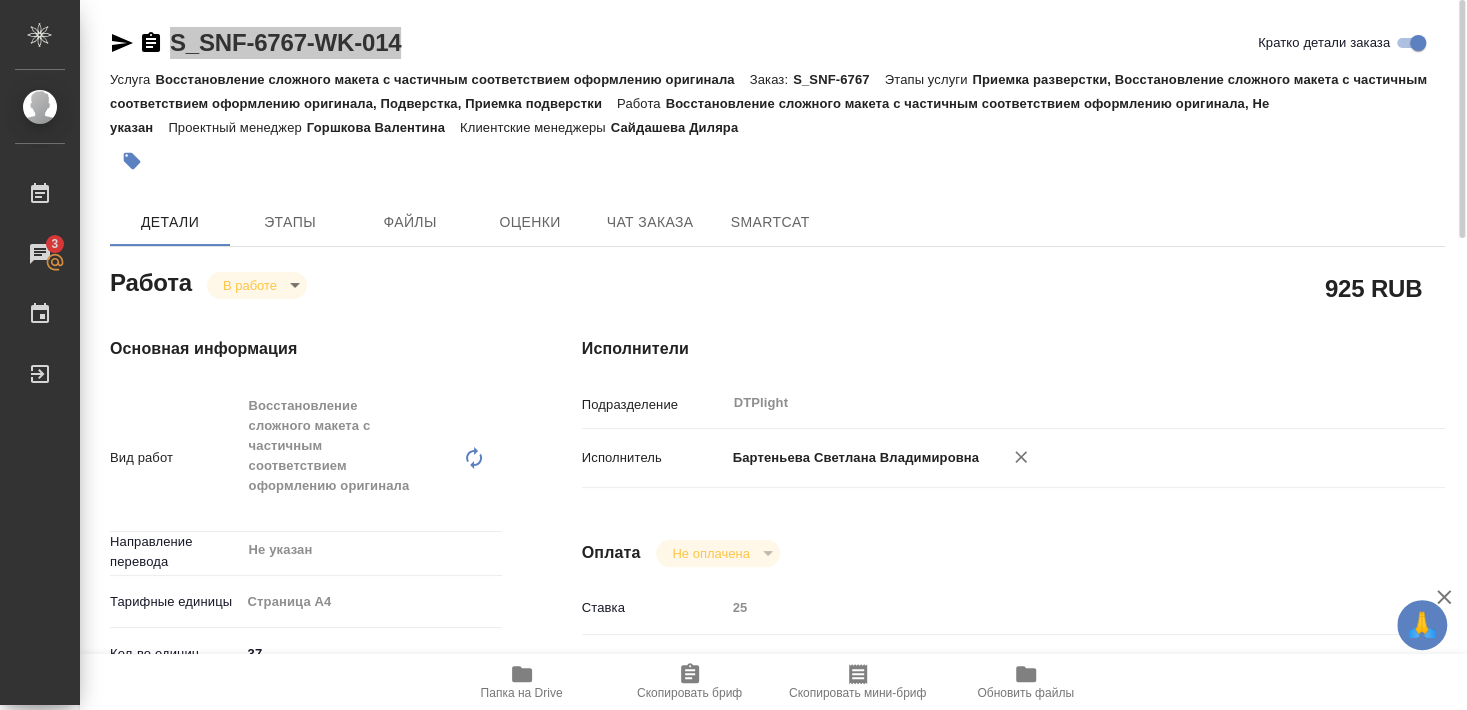 type on "x" 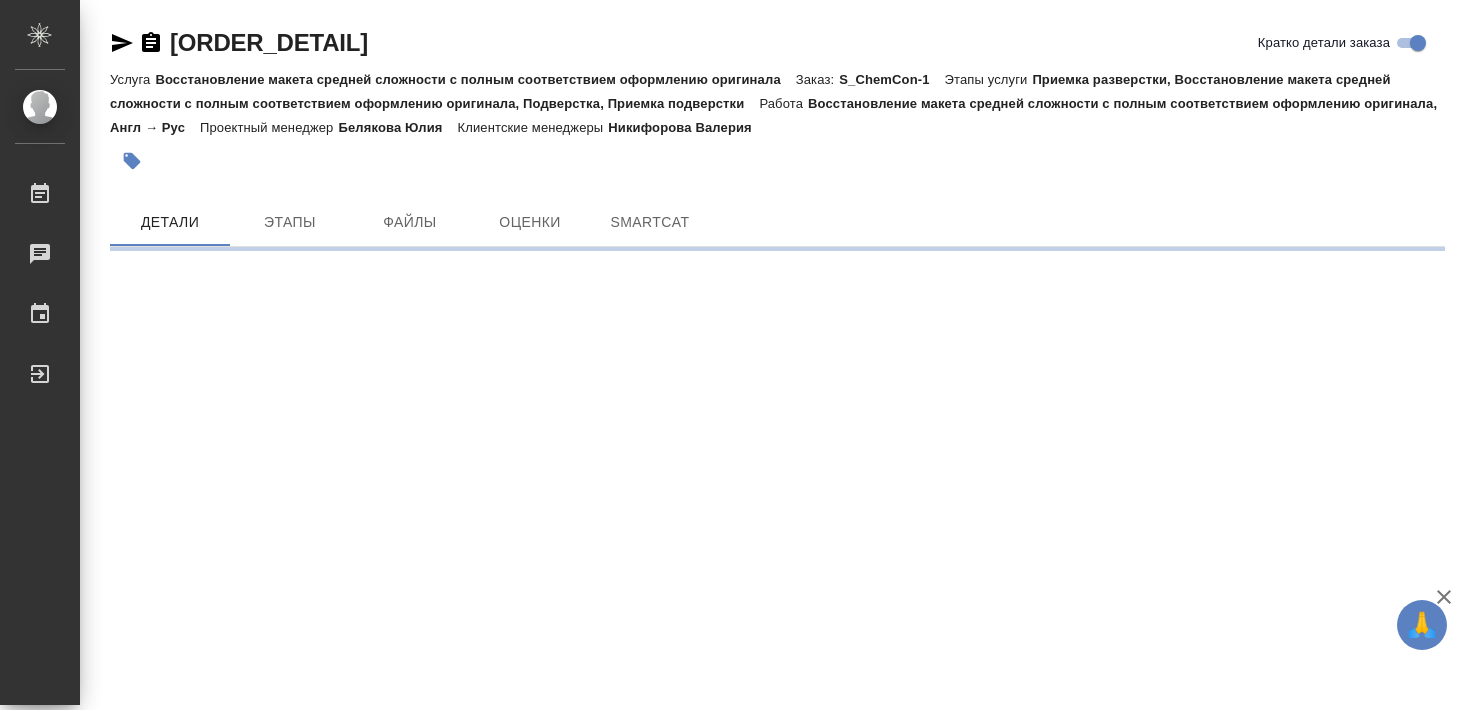 scroll, scrollTop: 0, scrollLeft: 0, axis: both 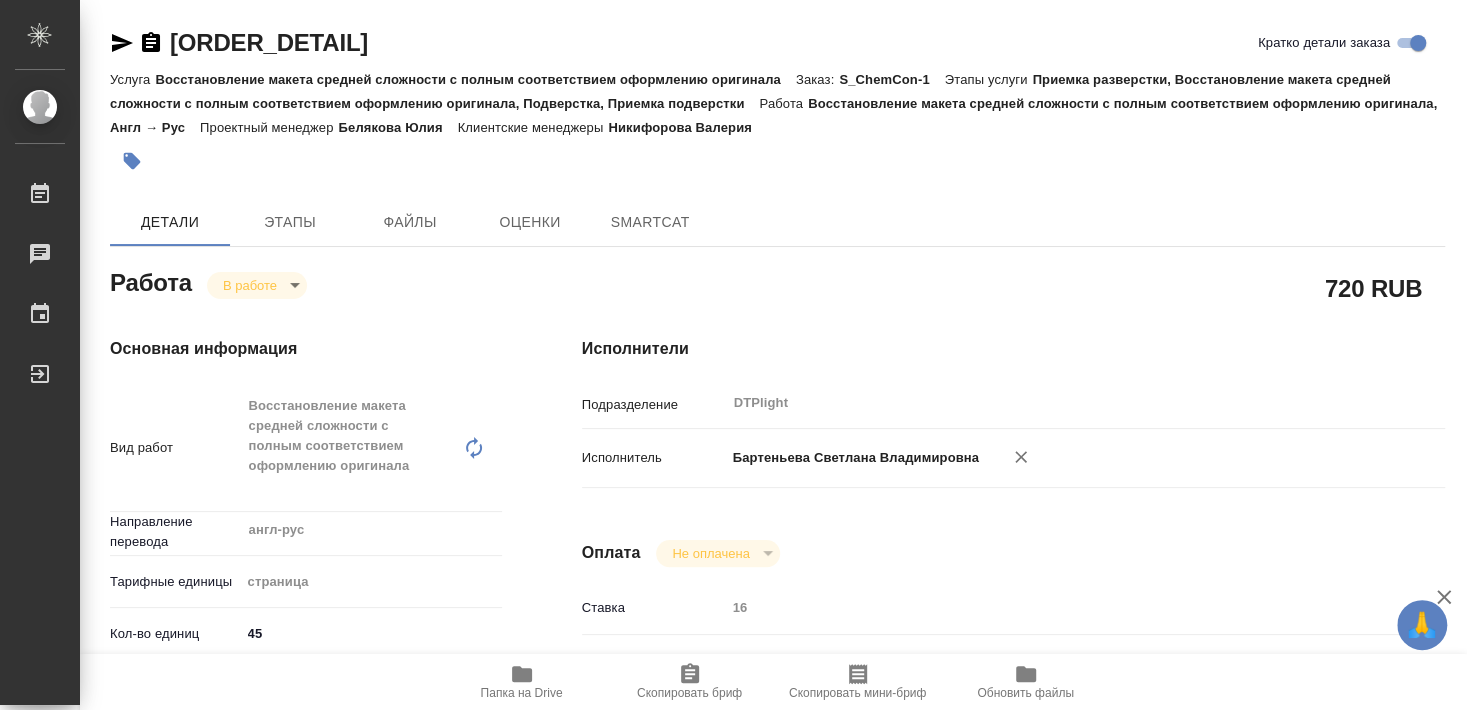 type on "x" 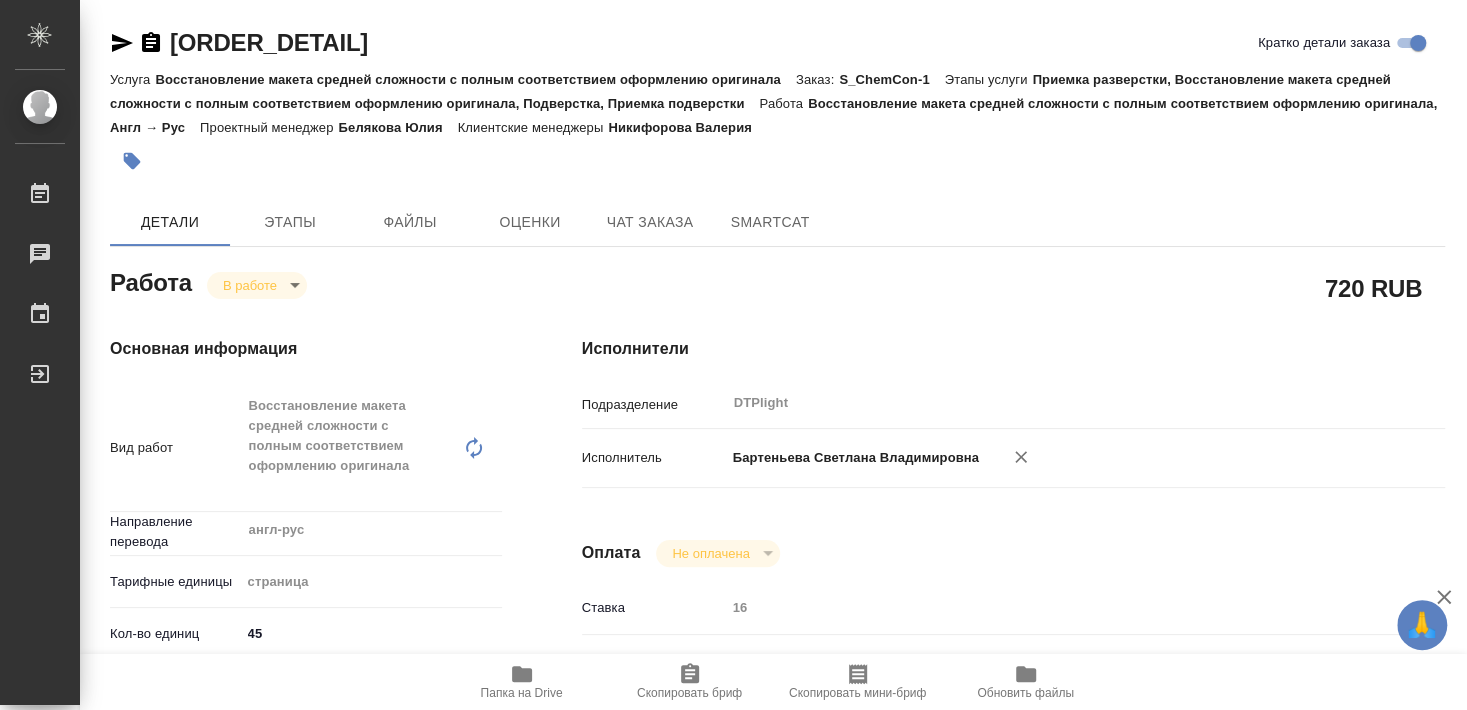 type on "x" 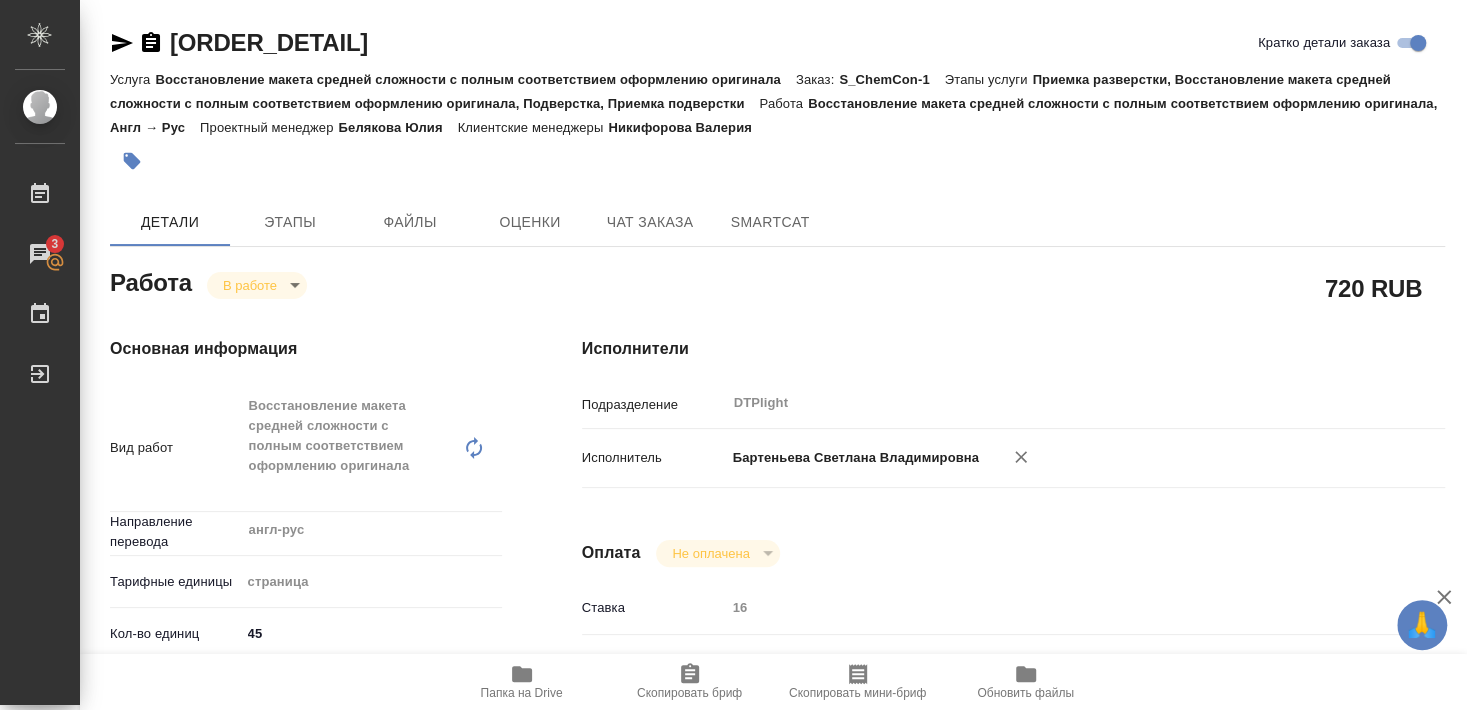 type on "x" 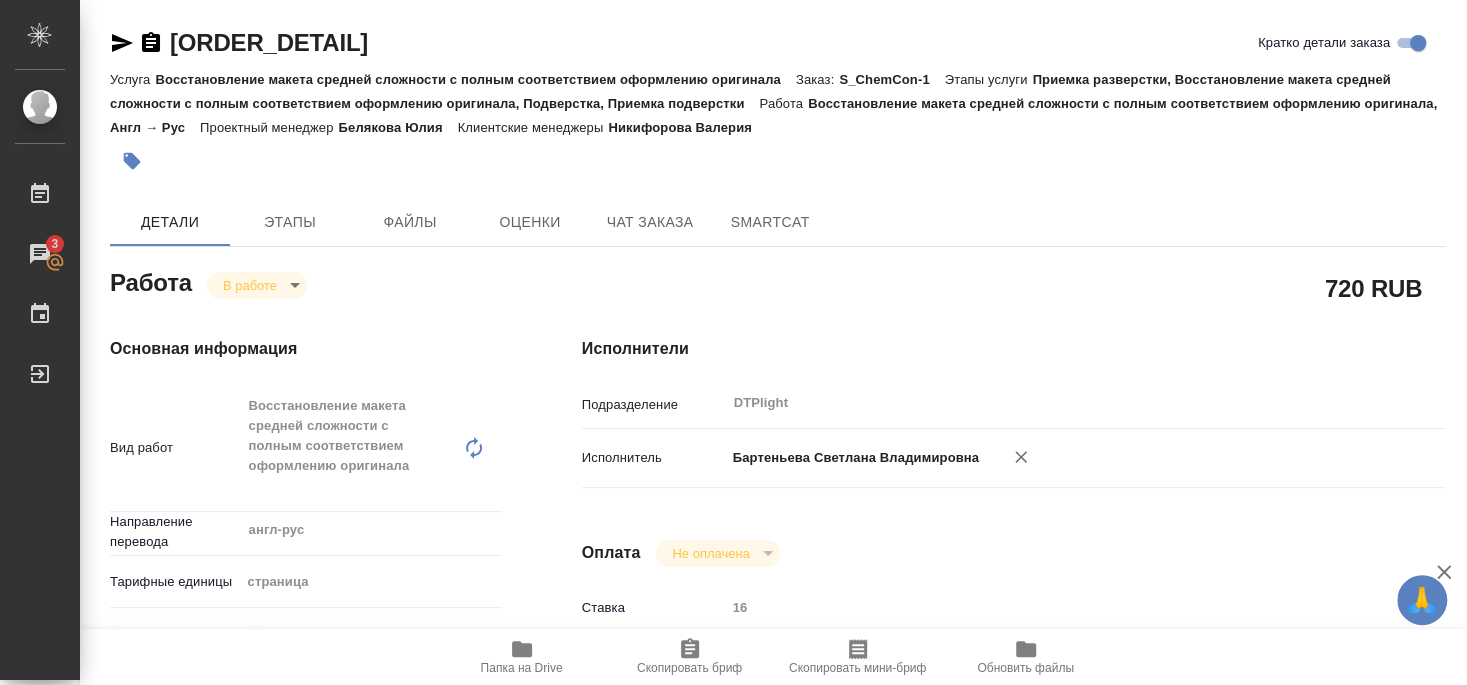 type on "x" 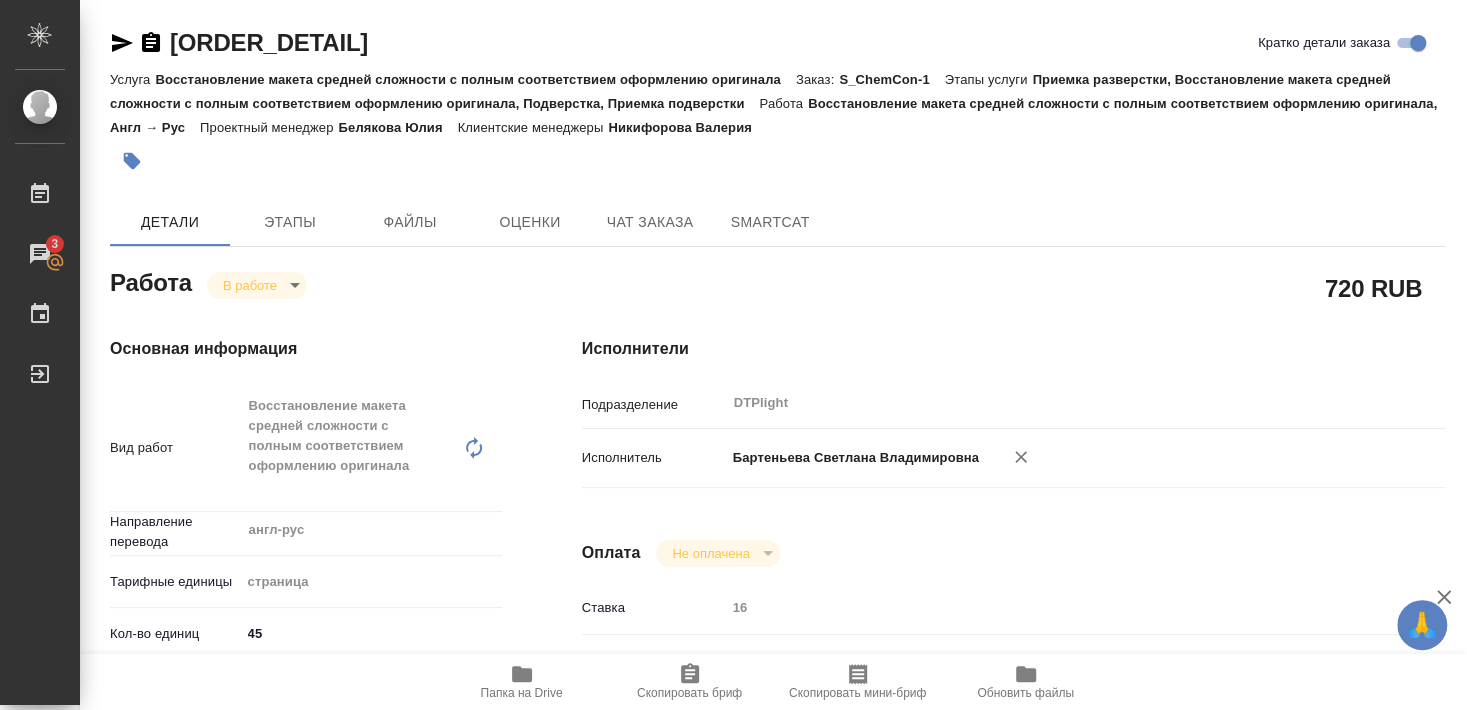 type on "x" 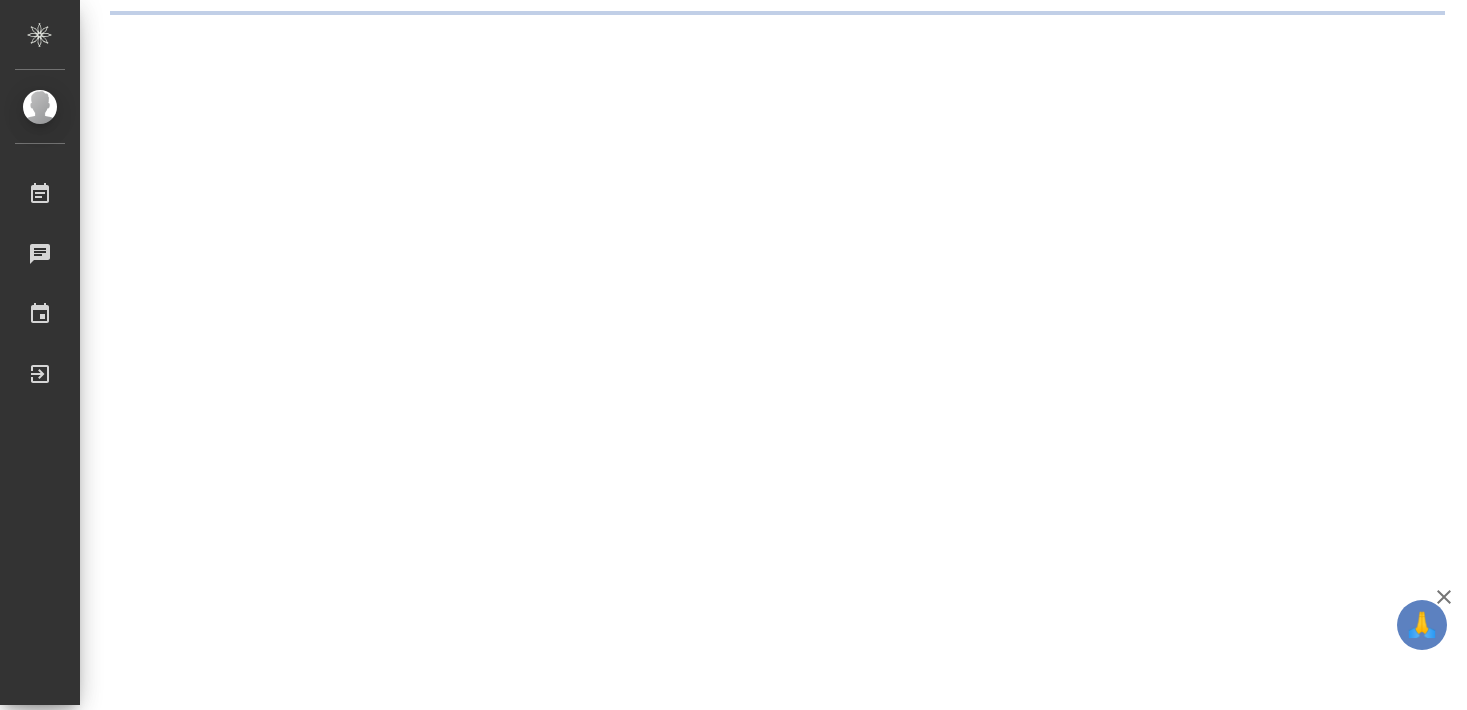 scroll, scrollTop: 0, scrollLeft: 0, axis: both 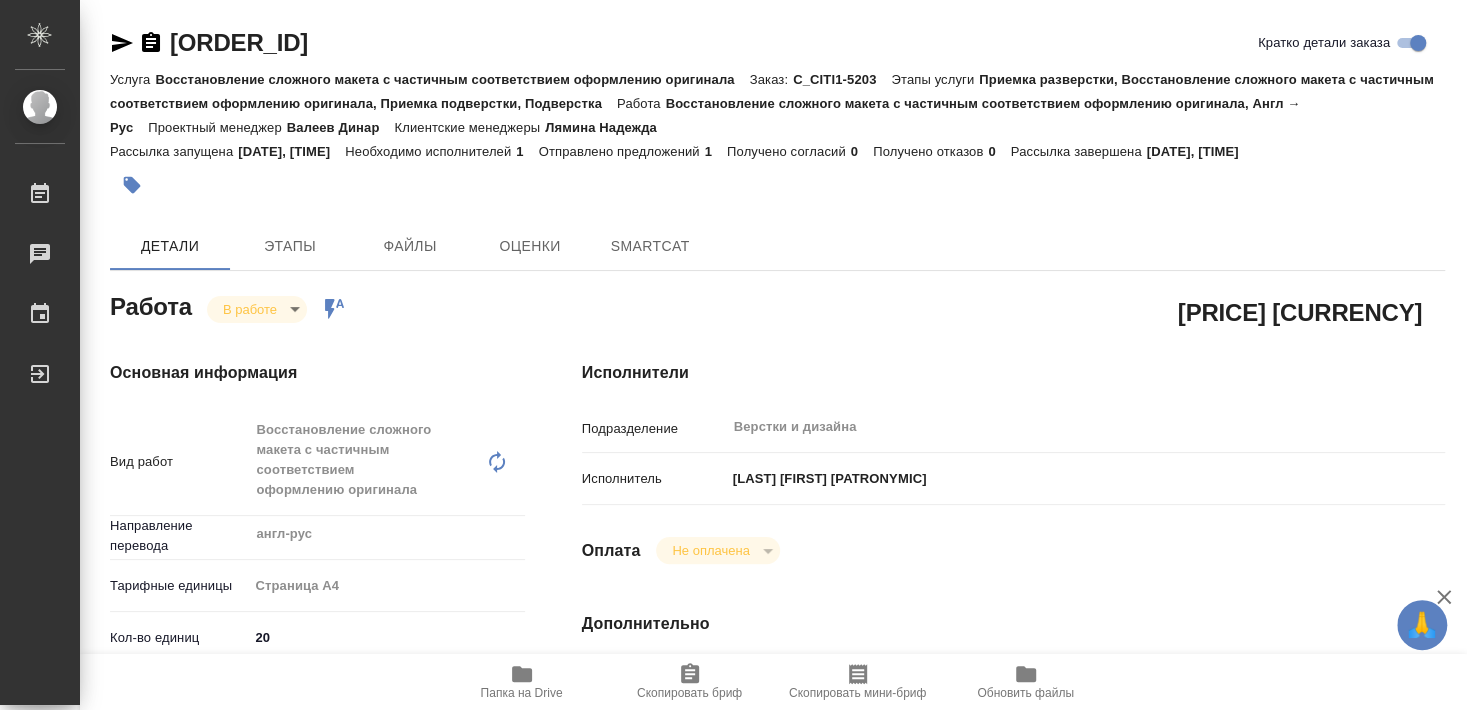 type on "x" 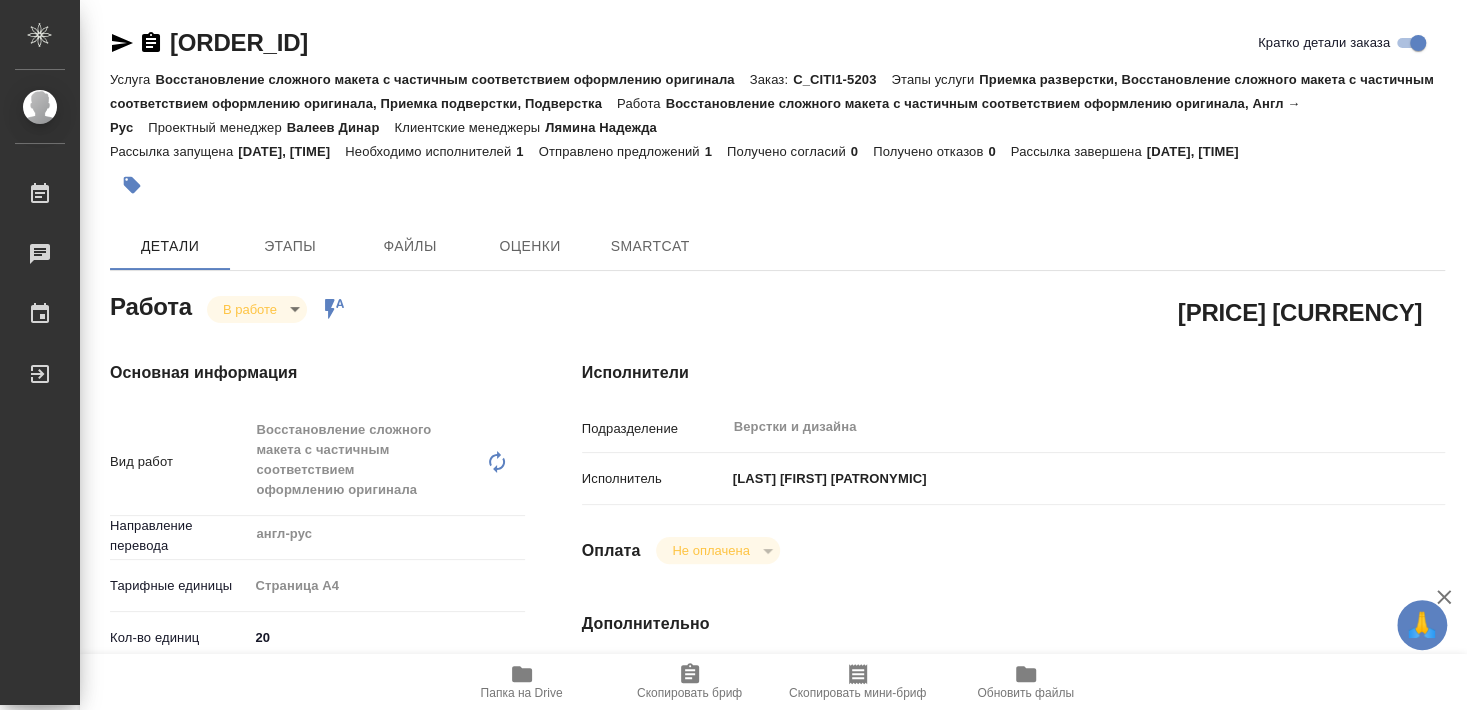 type on "x" 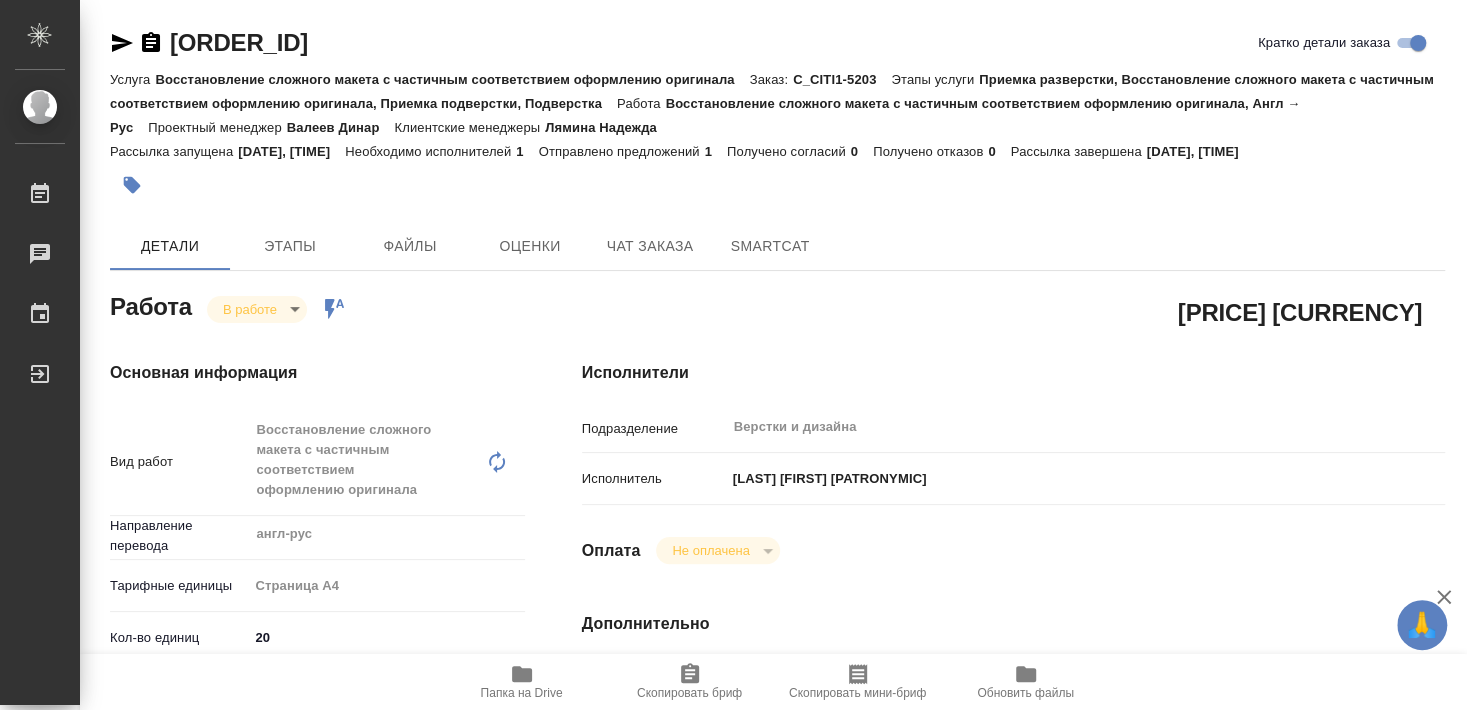 type on "x" 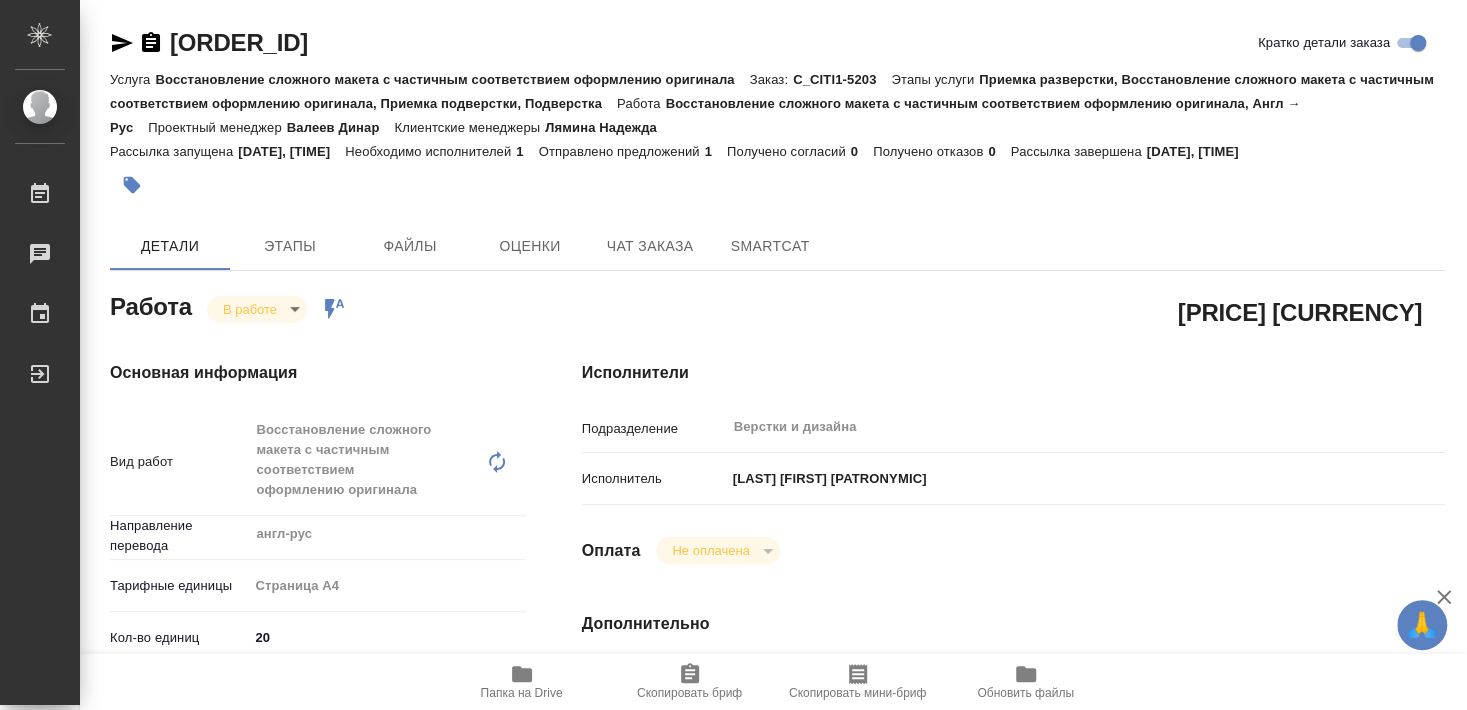 type on "x" 